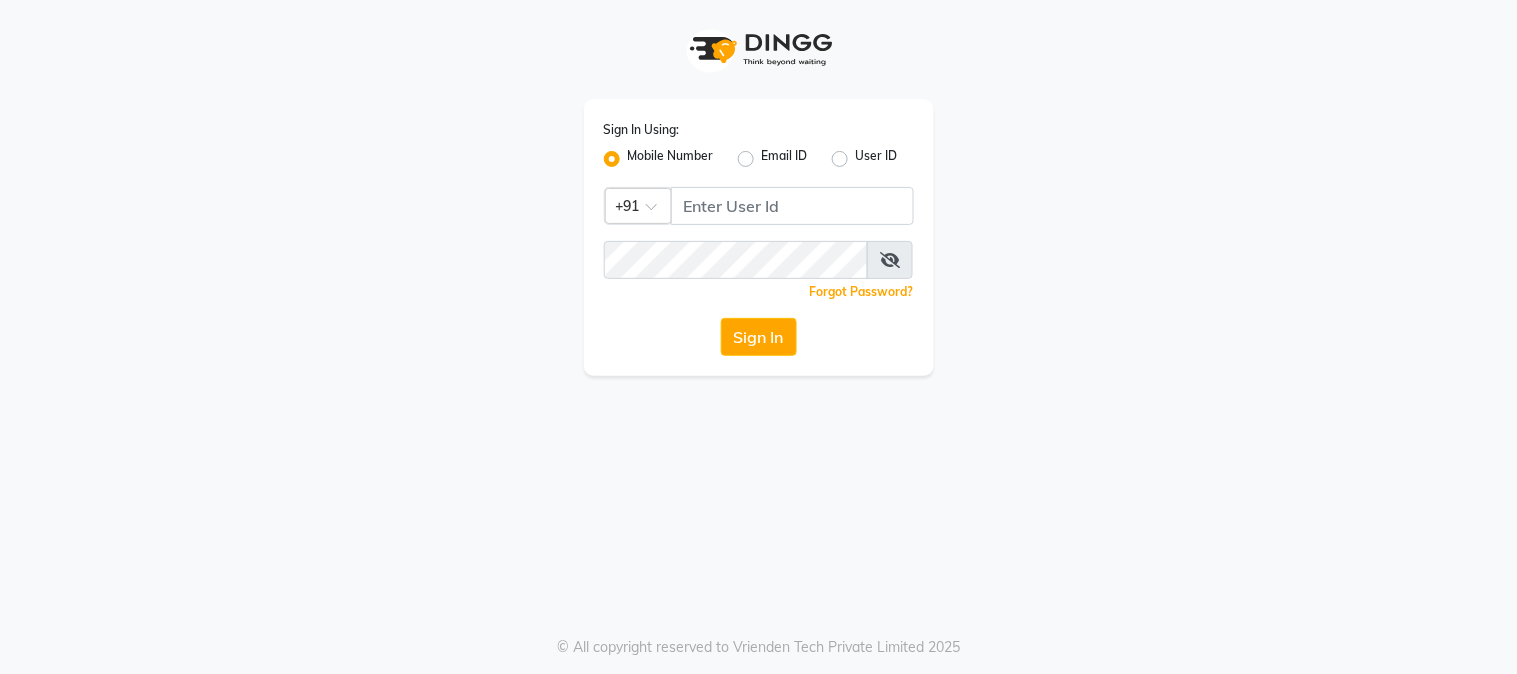 scroll, scrollTop: 0, scrollLeft: 0, axis: both 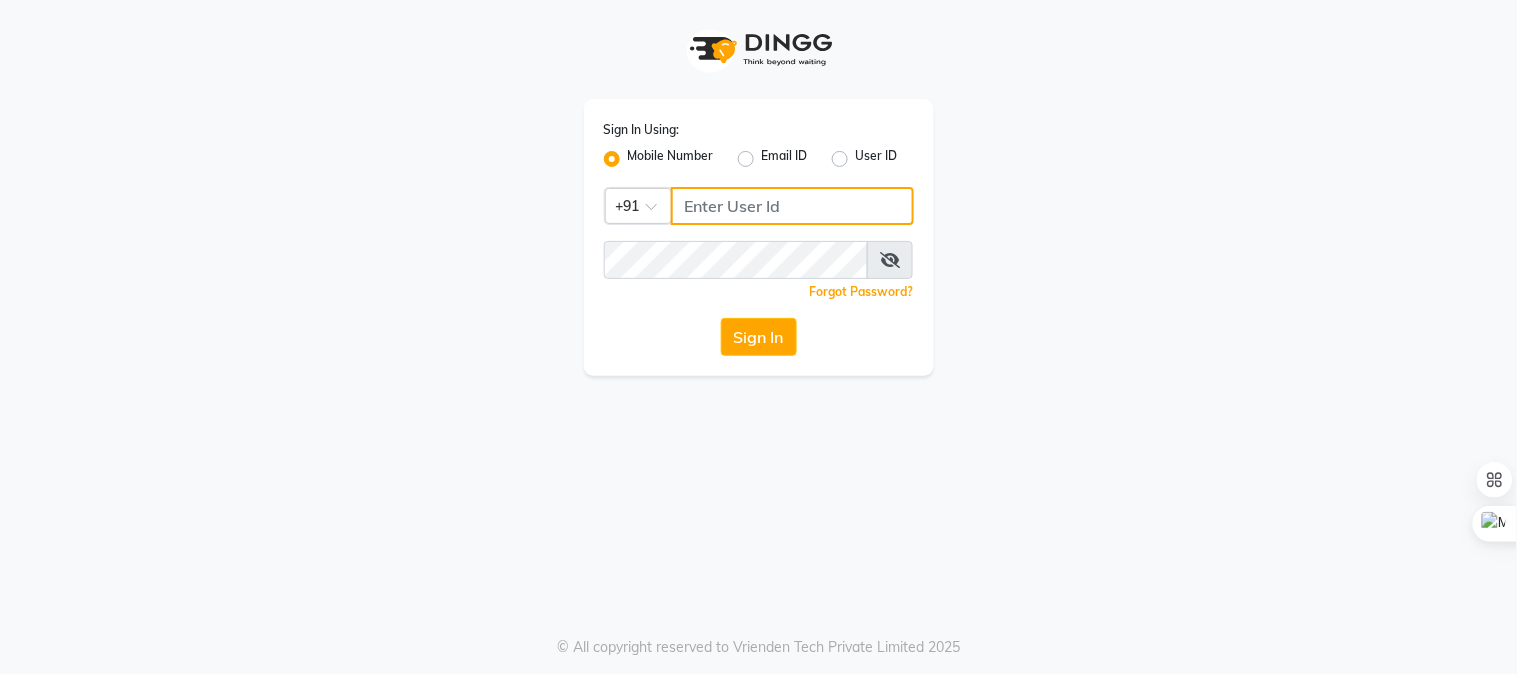 click 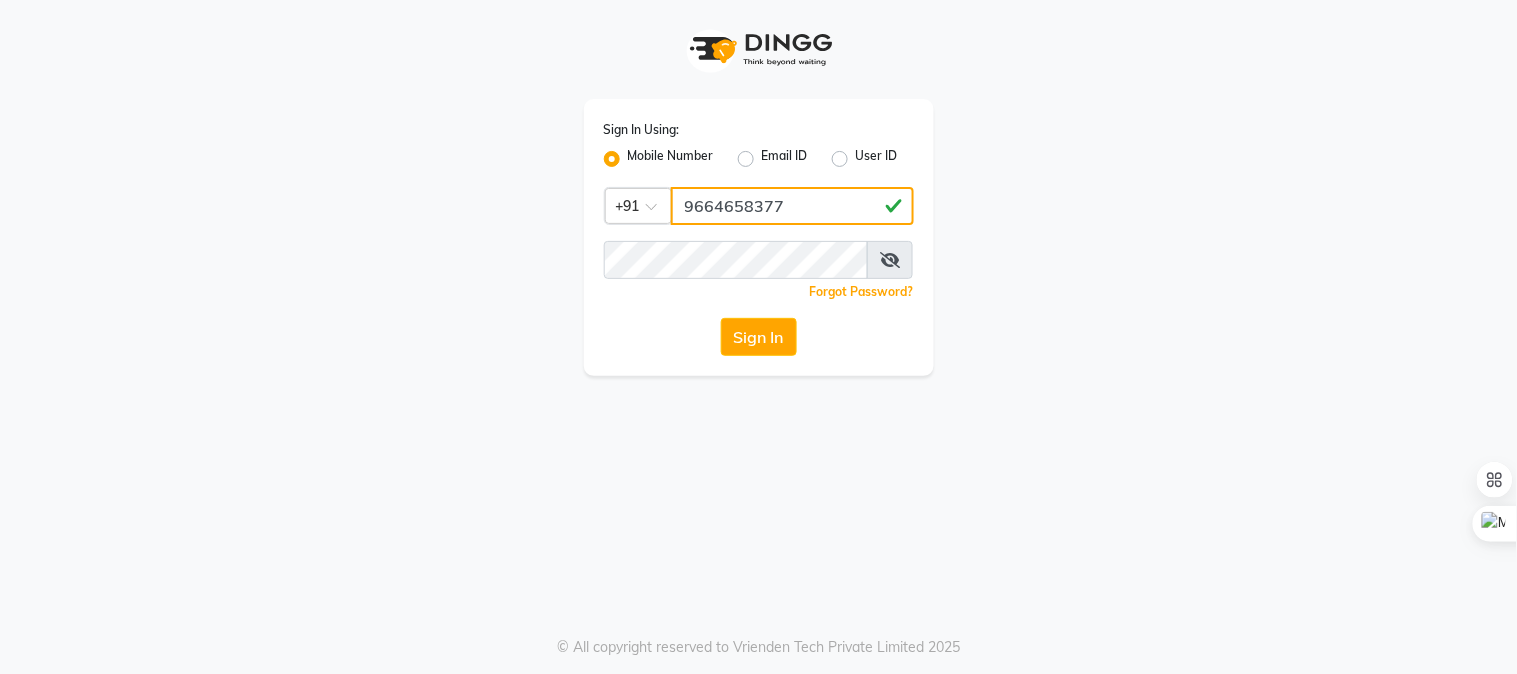 type on "9664658377" 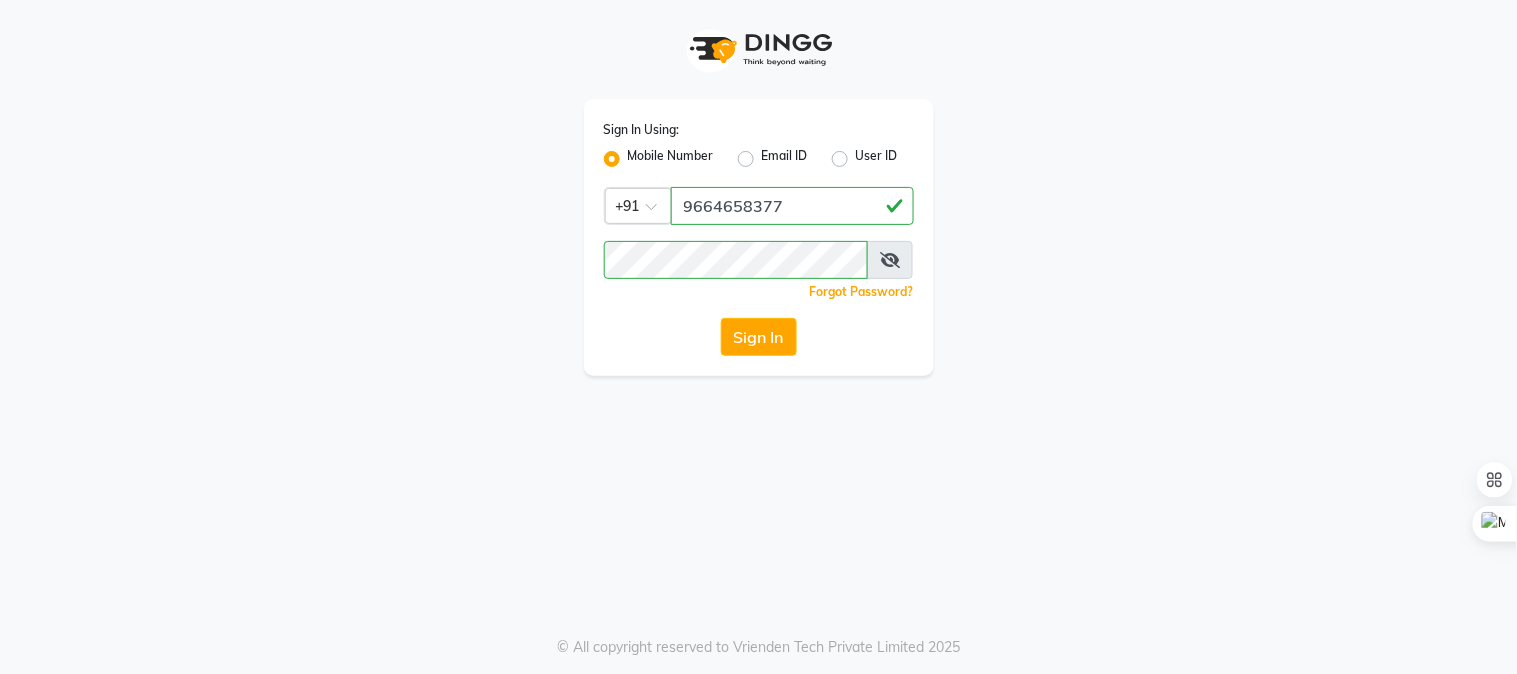 click at bounding box center (890, 260) 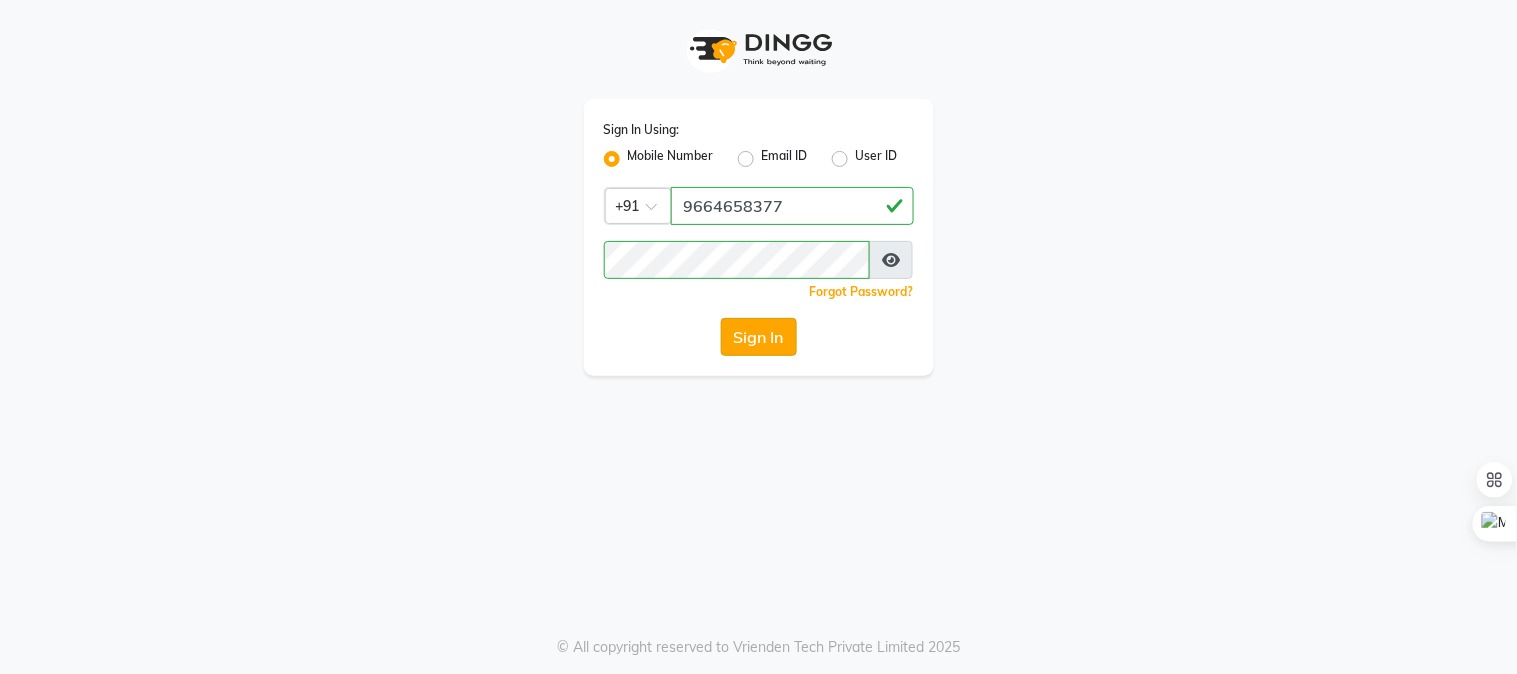 click on "Sign In" 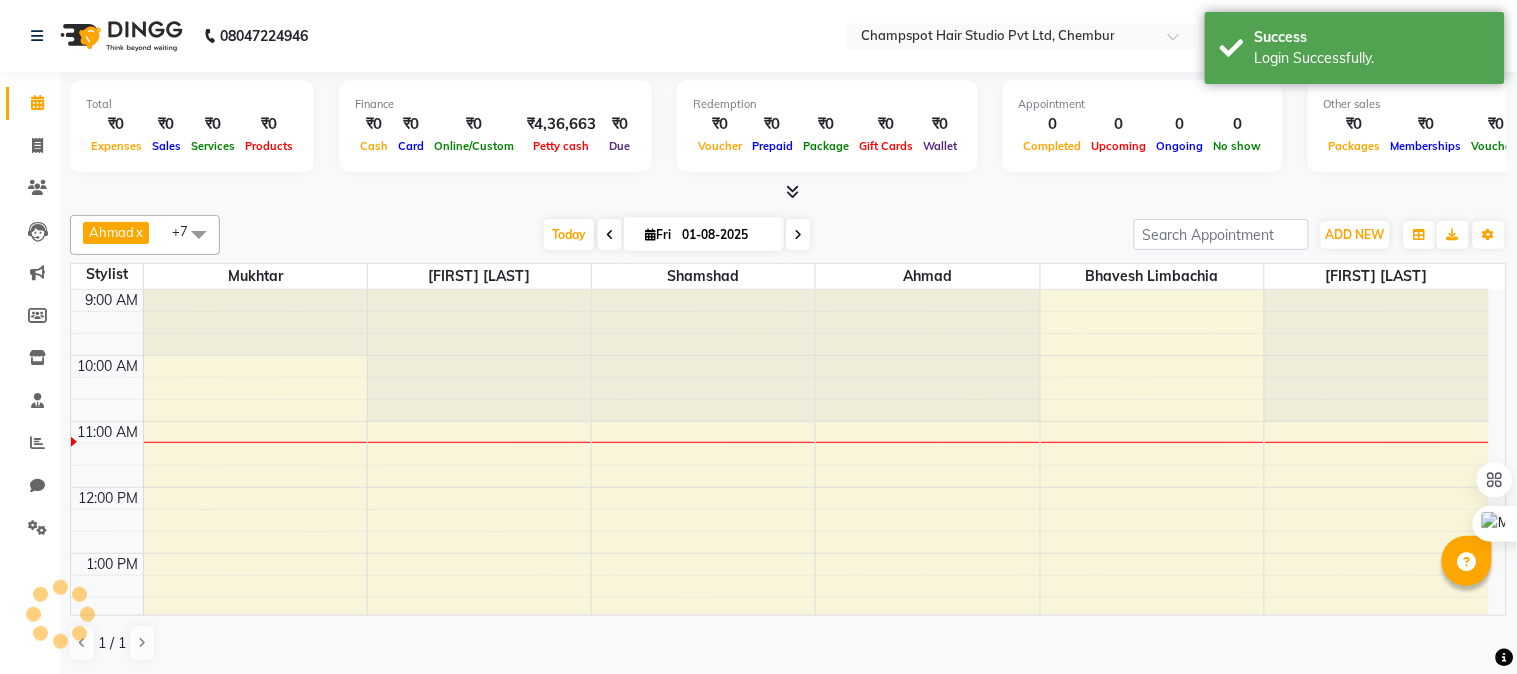 scroll, scrollTop: 0, scrollLeft: 0, axis: both 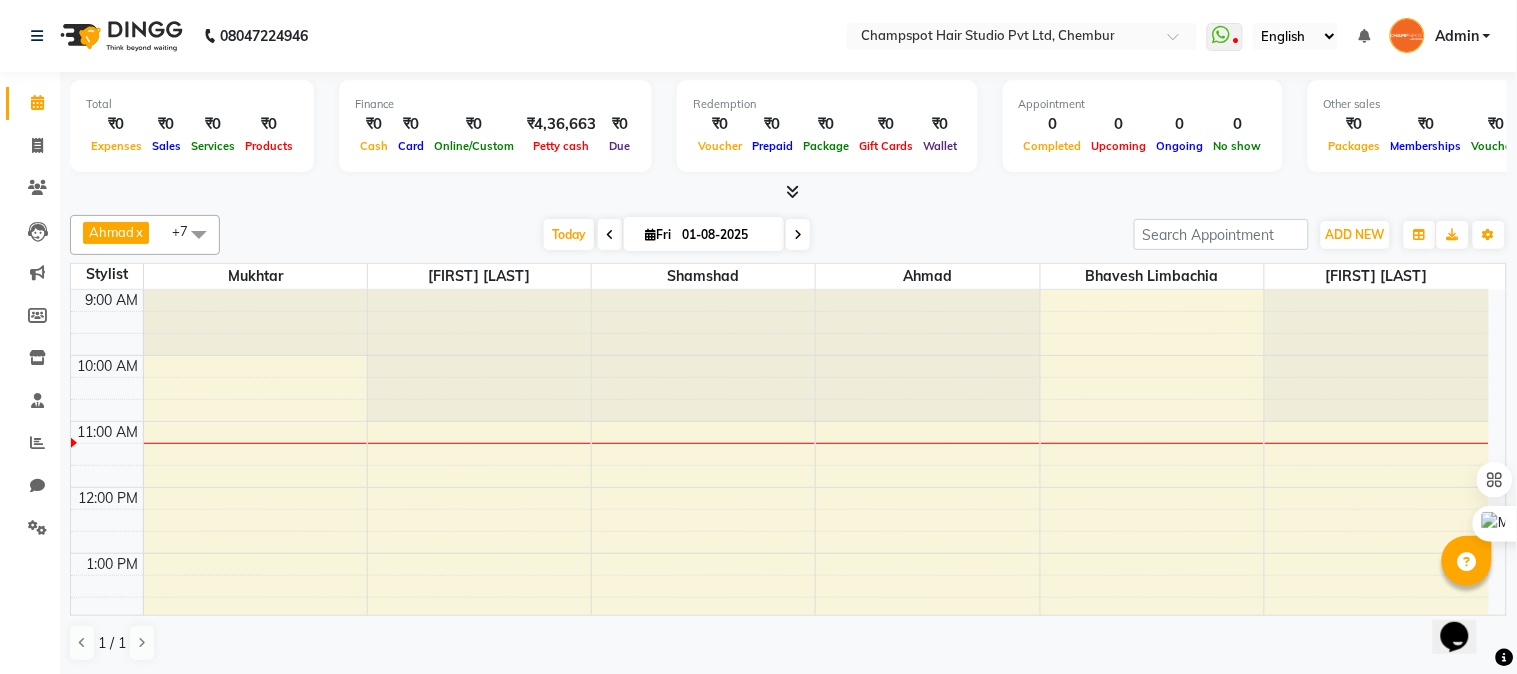 click on "1 / 1" at bounding box center [788, 643] 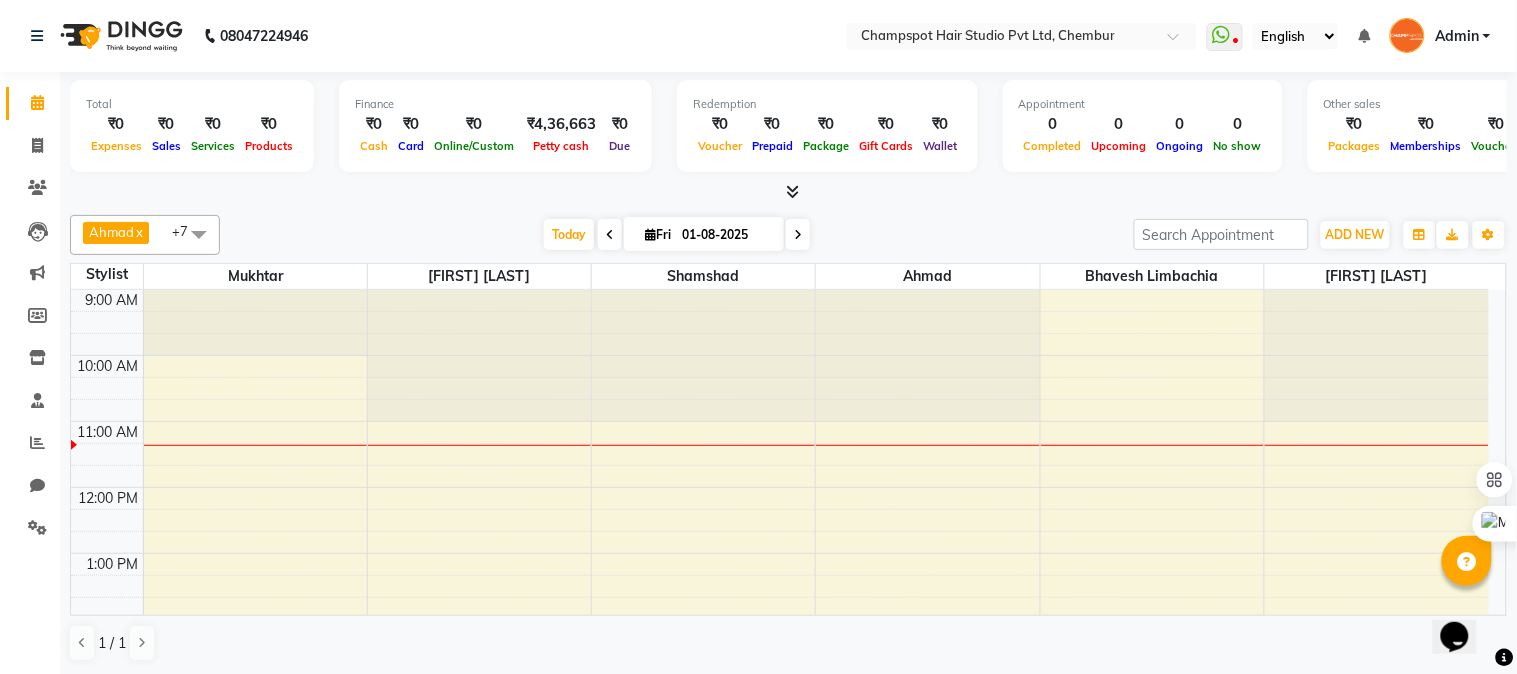 click on "1 / 1" at bounding box center (788, 643) 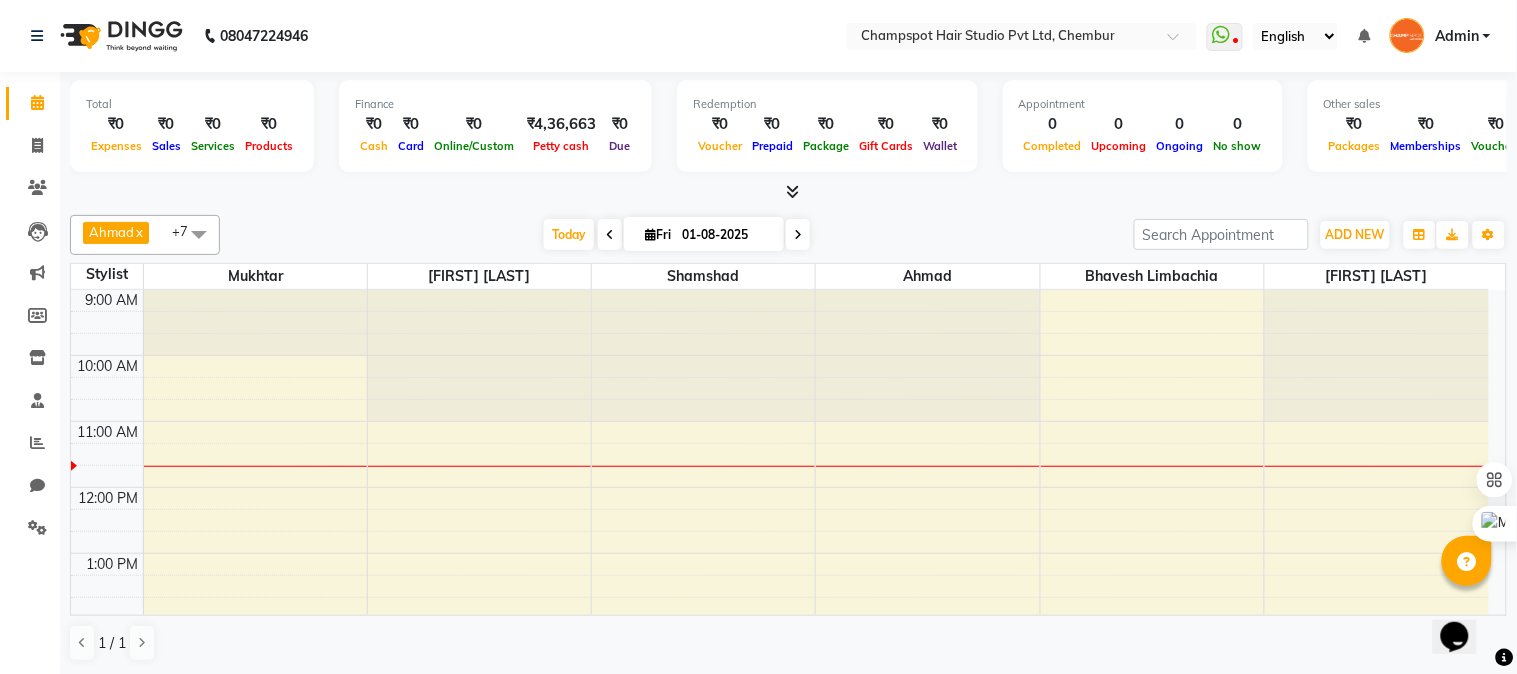 click at bounding box center (792, 191) 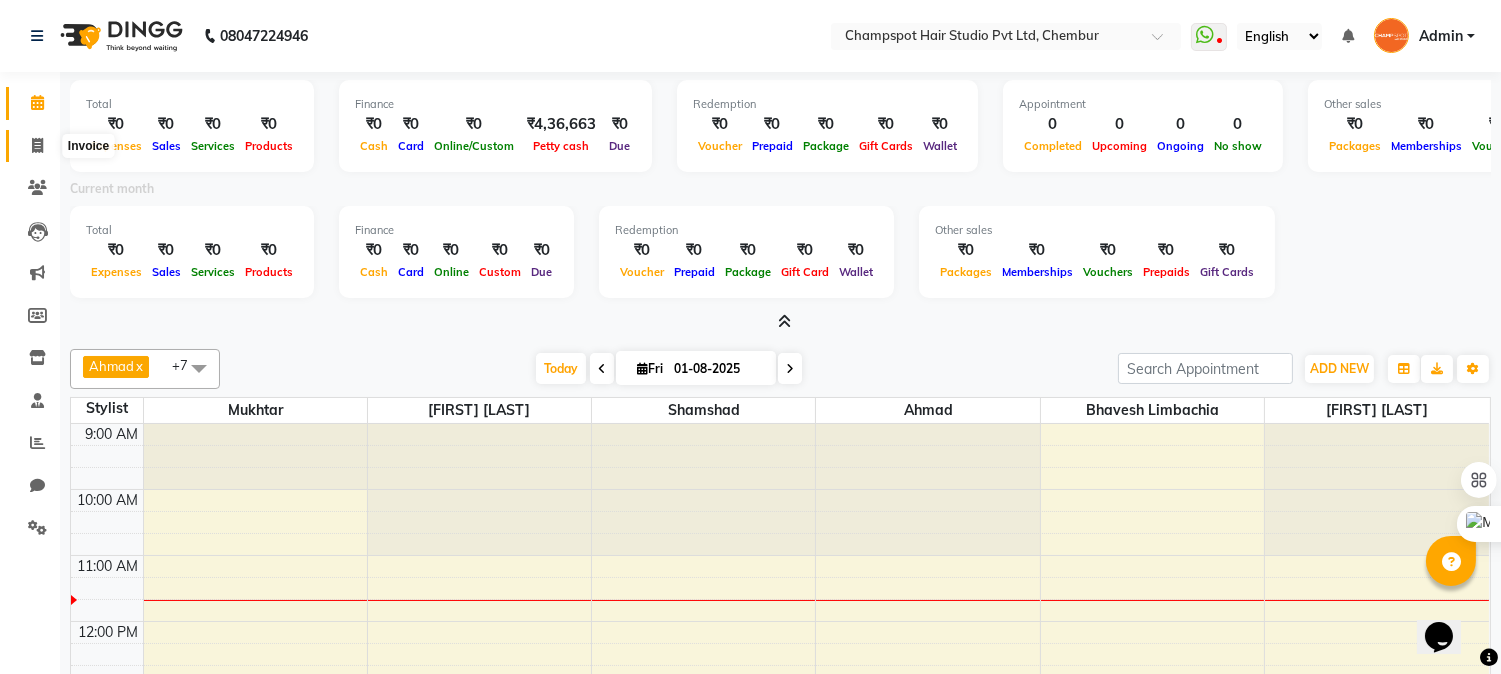 click 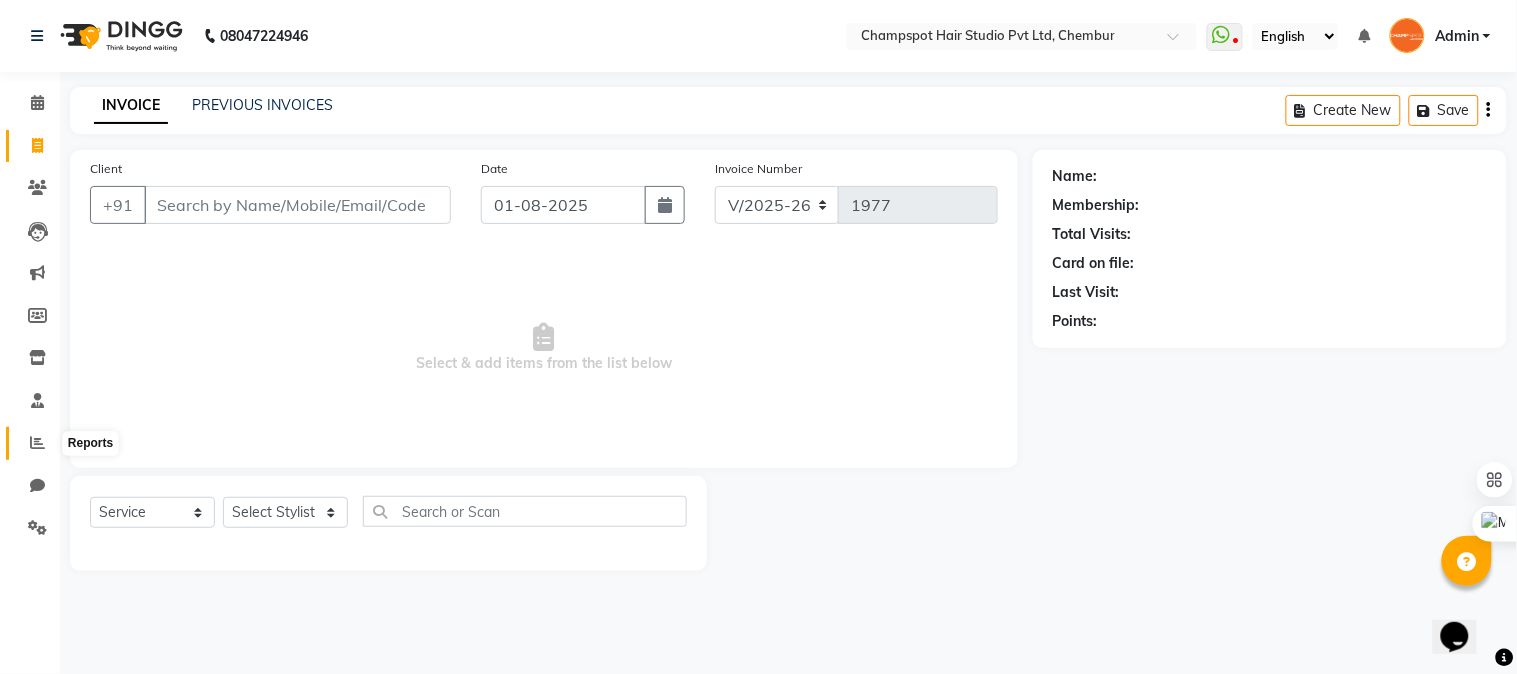 click 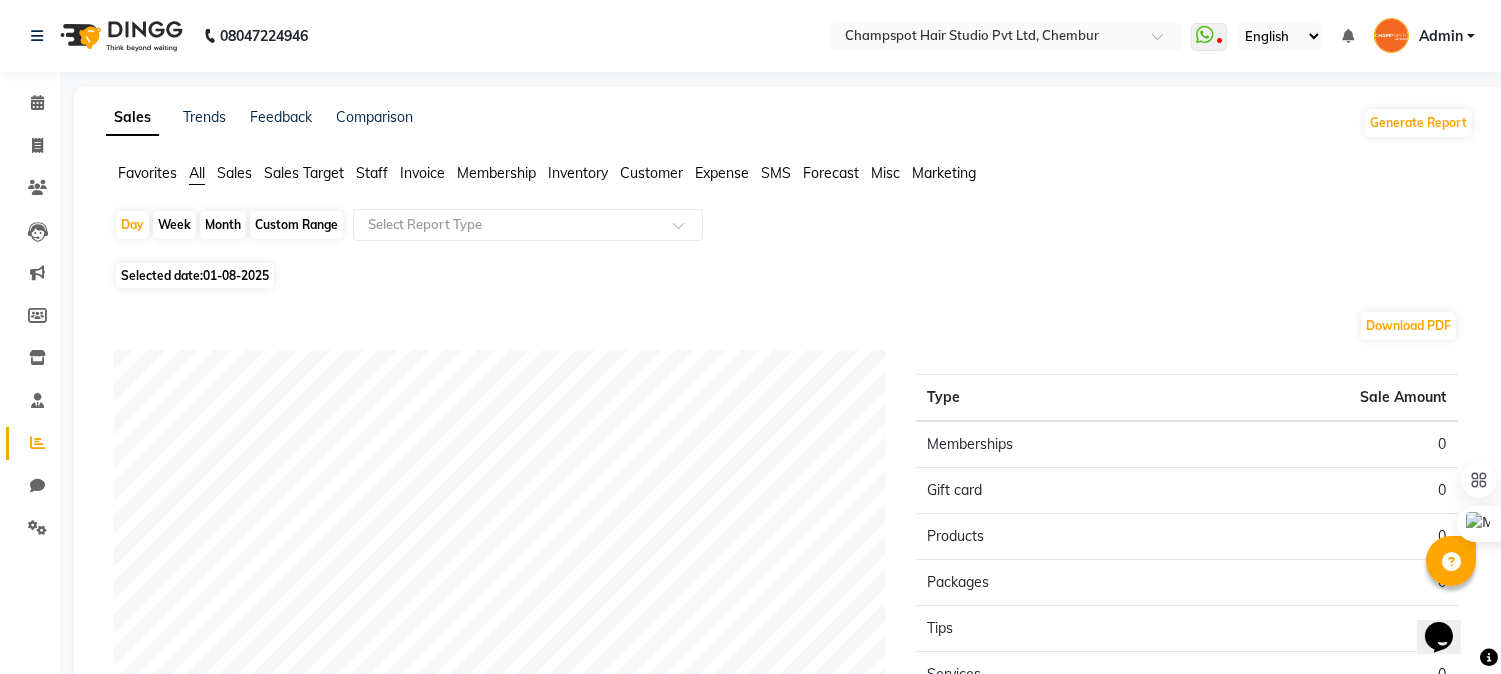 click on "Month" 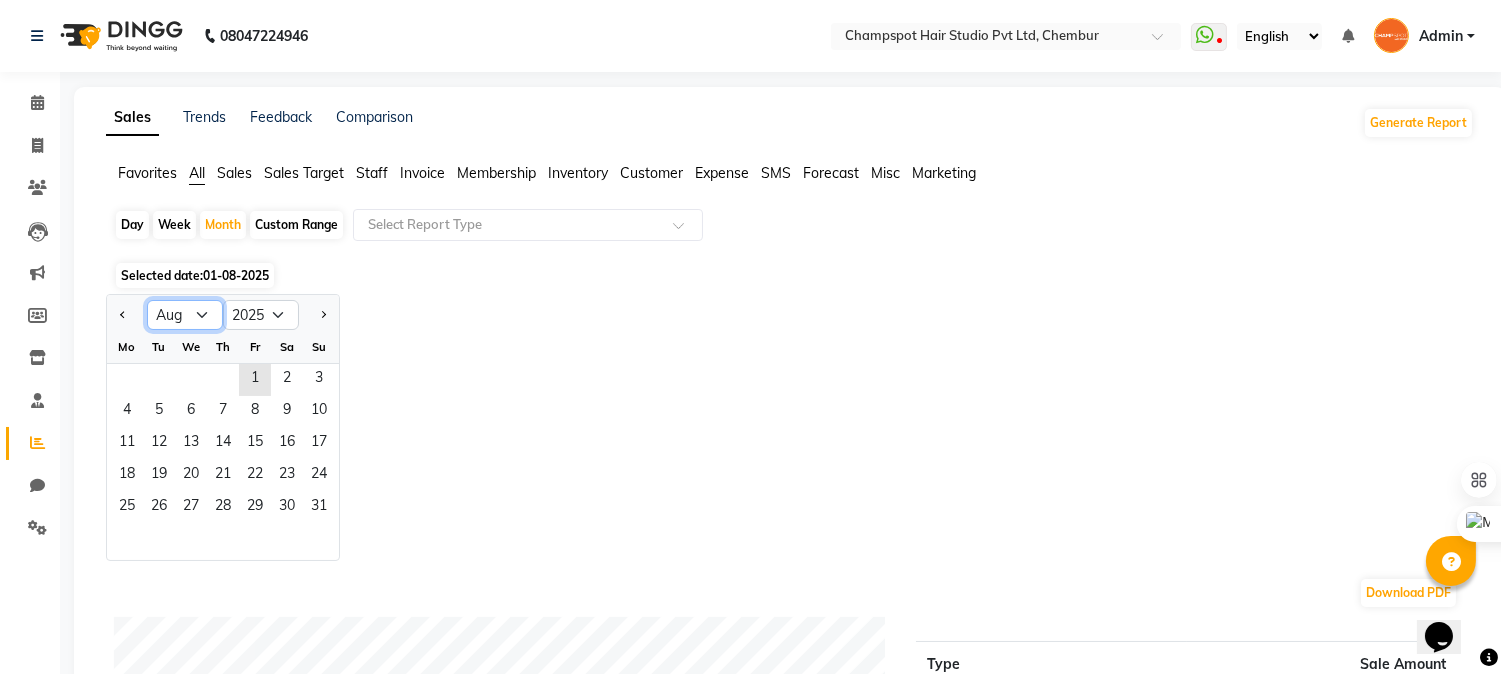 click on "Jan Feb Mar Apr May Jun Jul Aug Sep Oct Nov Dec" 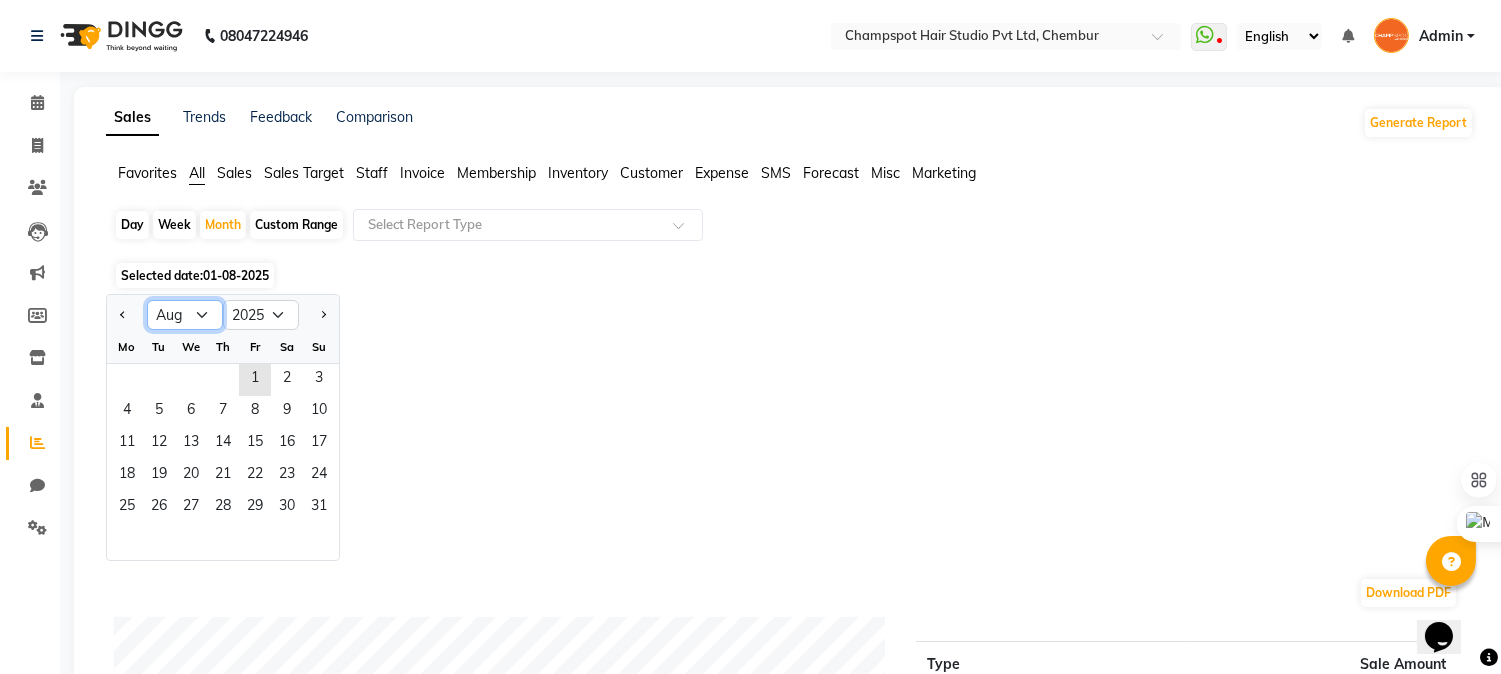 select on "7" 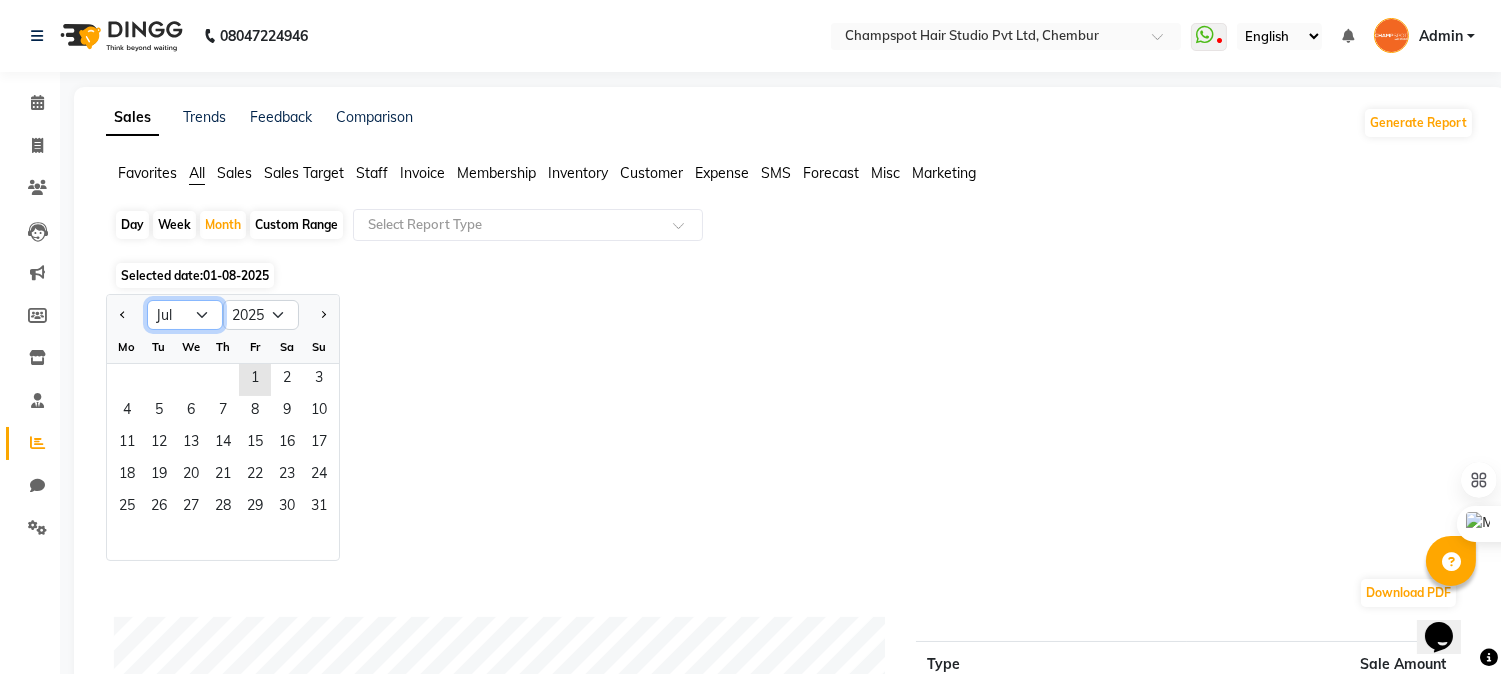 click on "Jan Feb Mar Apr May Jun Jul Aug Sep Oct Nov Dec" 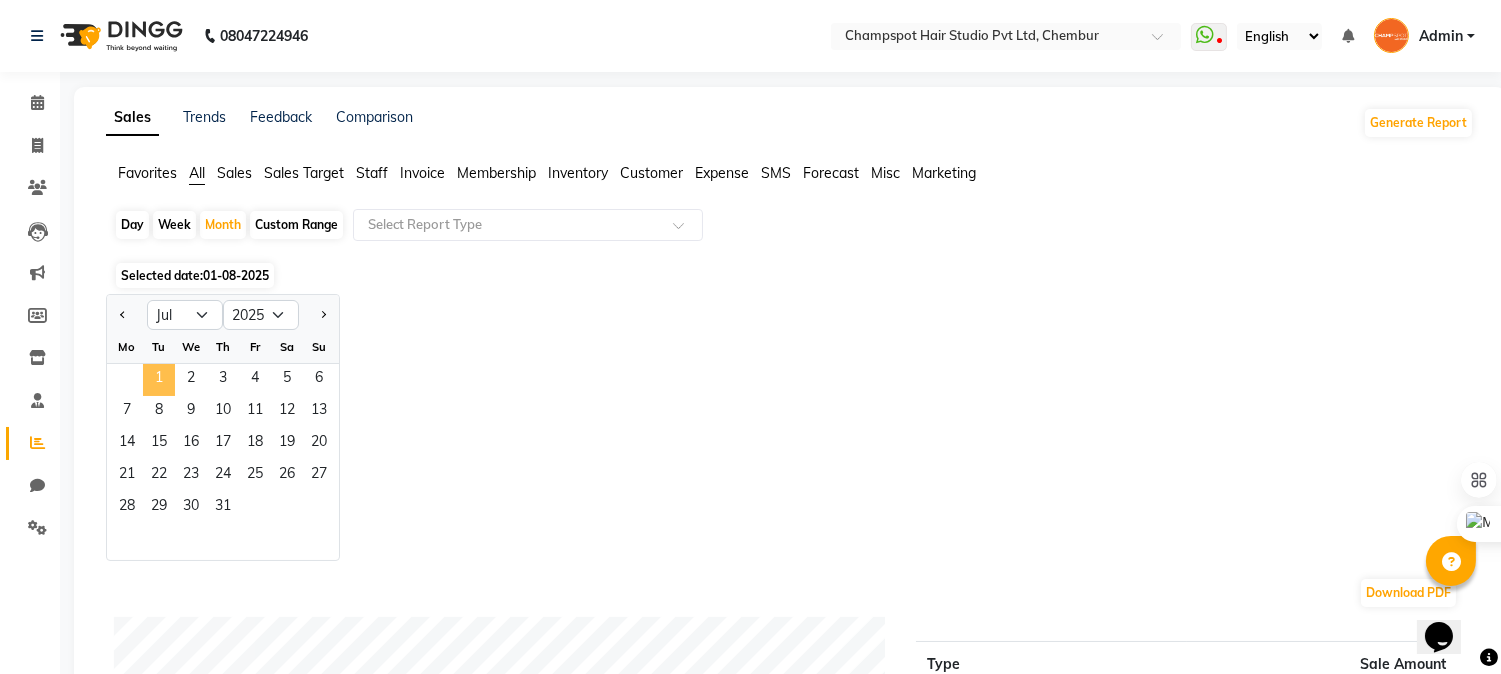 click on "1" 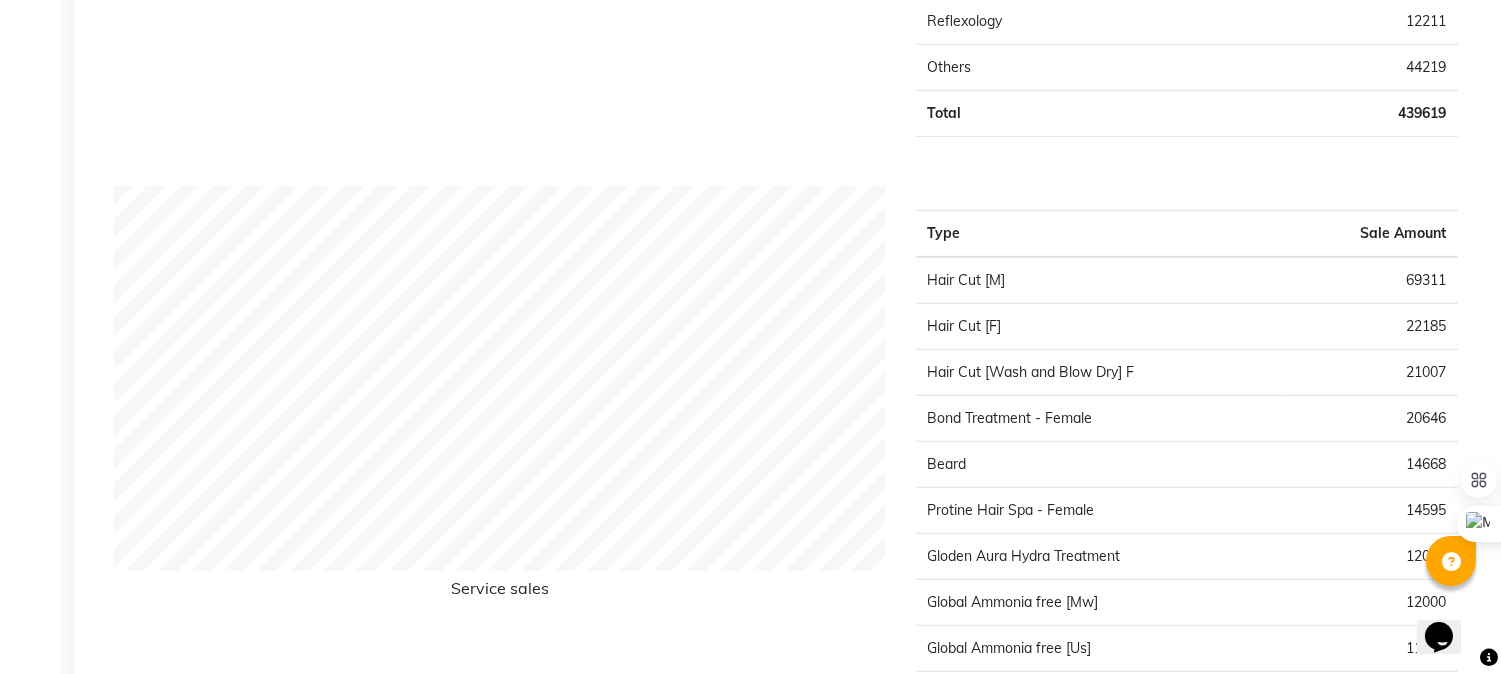 scroll, scrollTop: 2666, scrollLeft: 0, axis: vertical 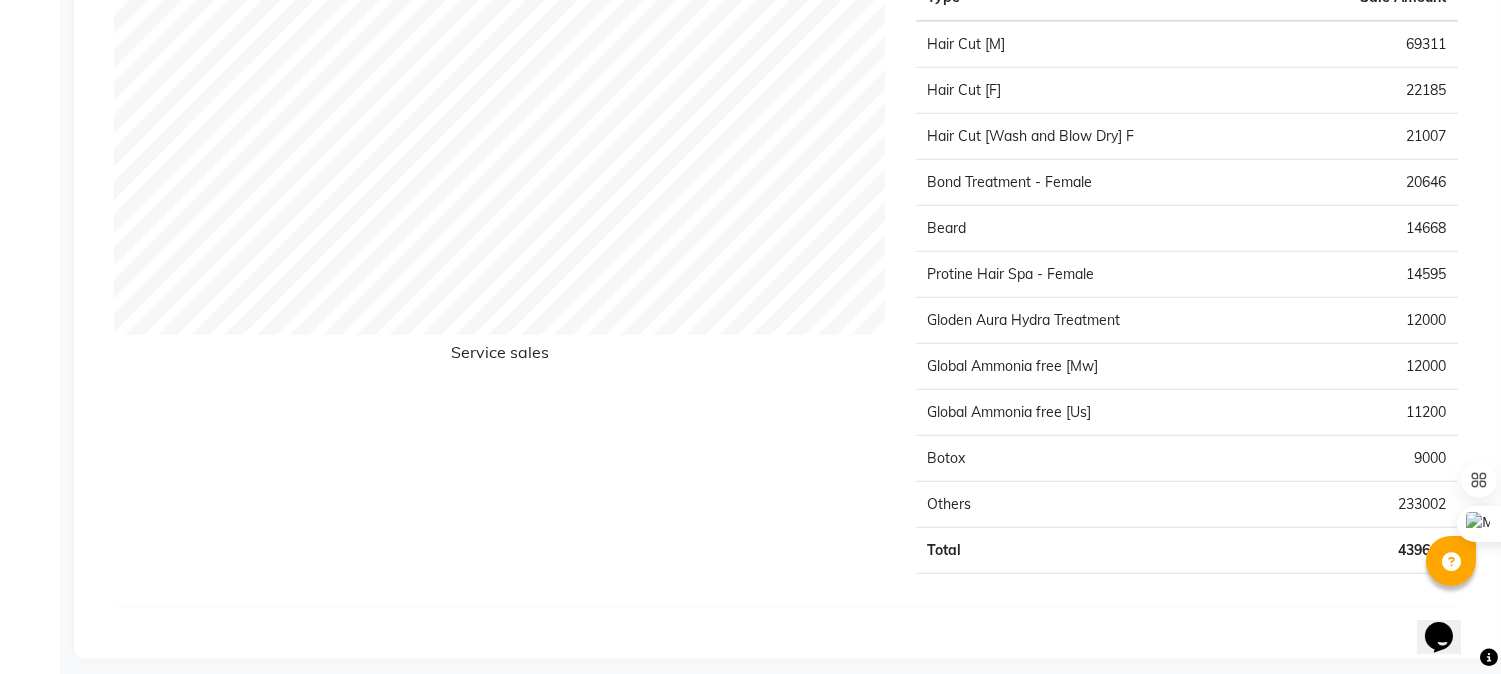 click on "Service sales" 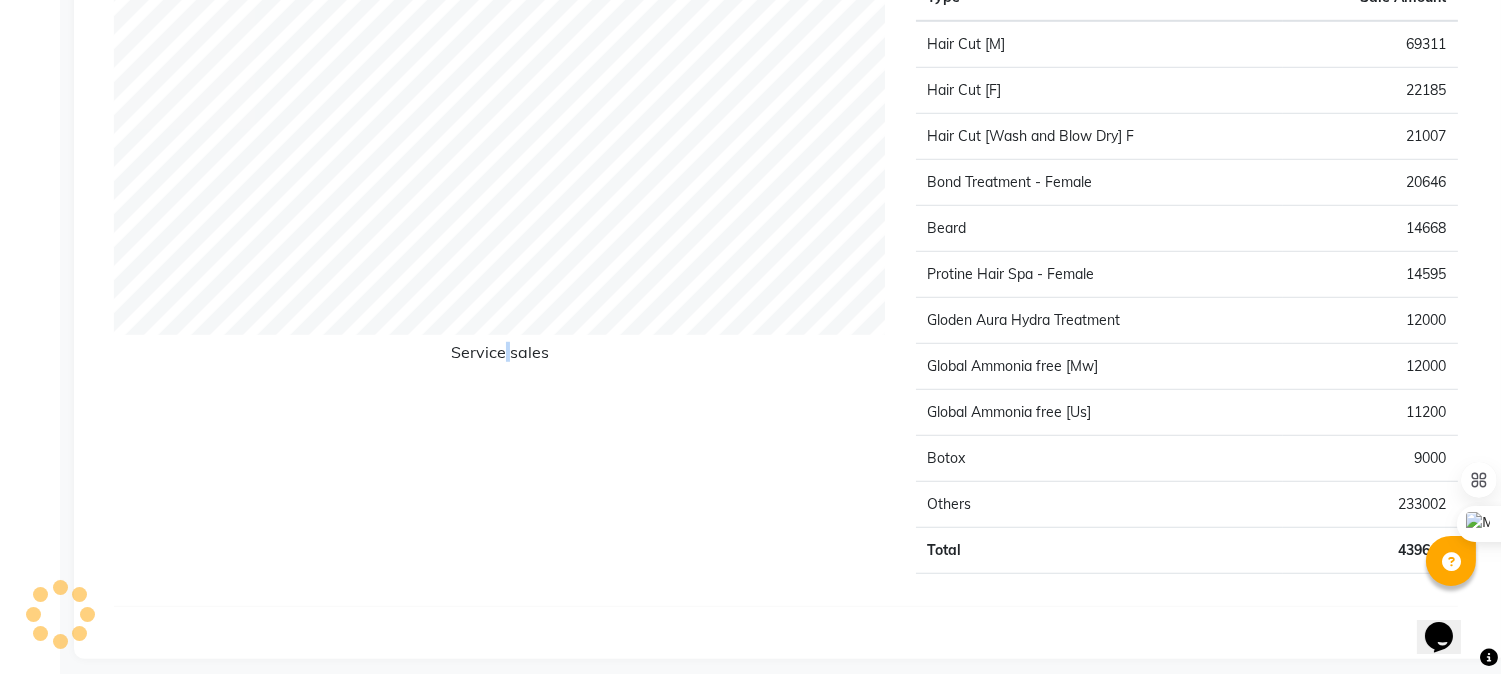 click on "Service sales" 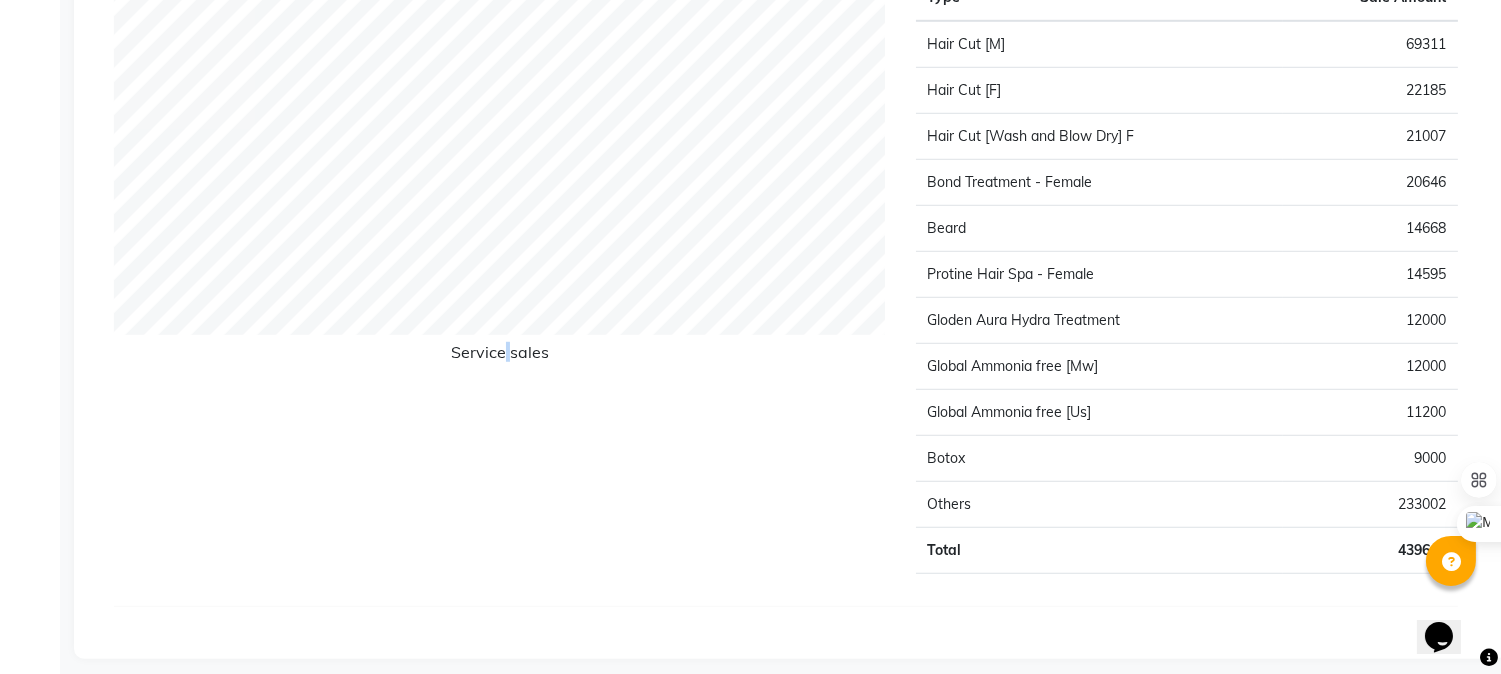 click on "Service sales" 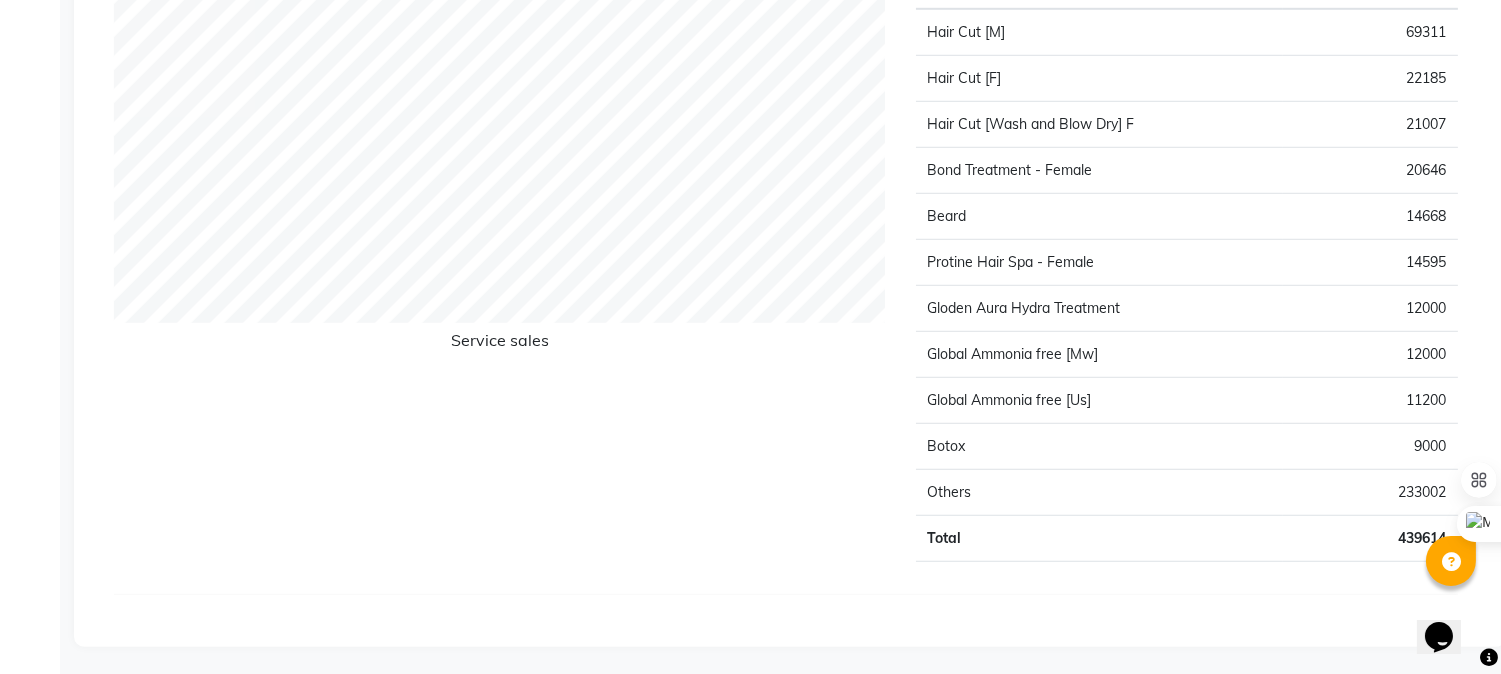 scroll, scrollTop: 2682, scrollLeft: 0, axis: vertical 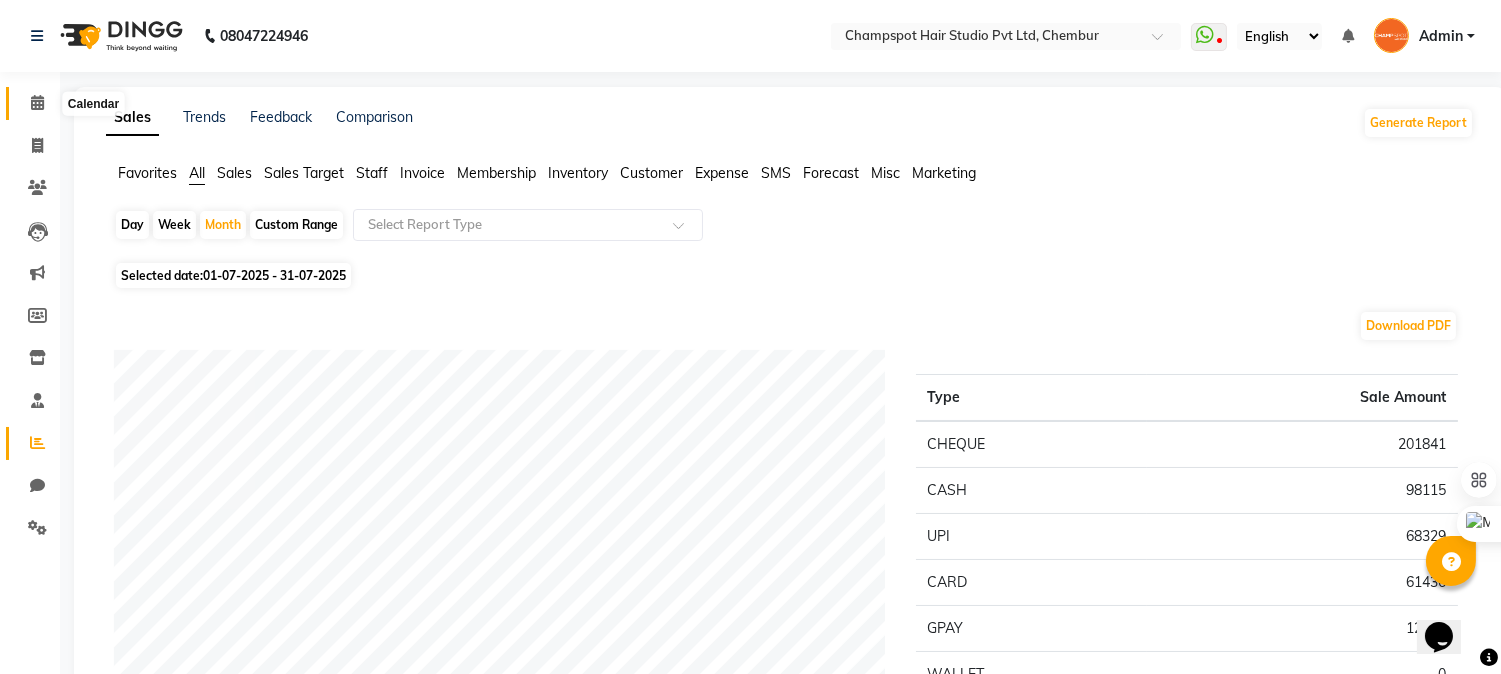 click 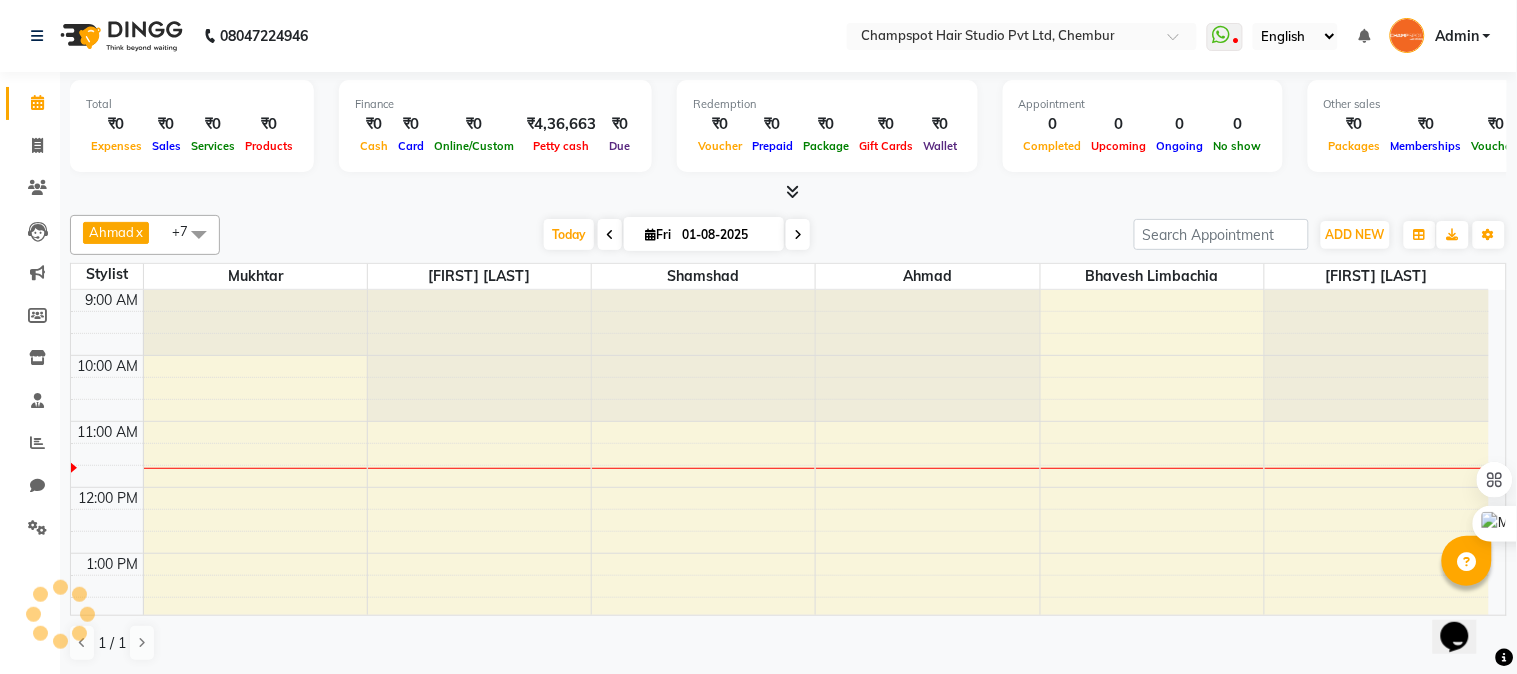 scroll, scrollTop: 134, scrollLeft: 0, axis: vertical 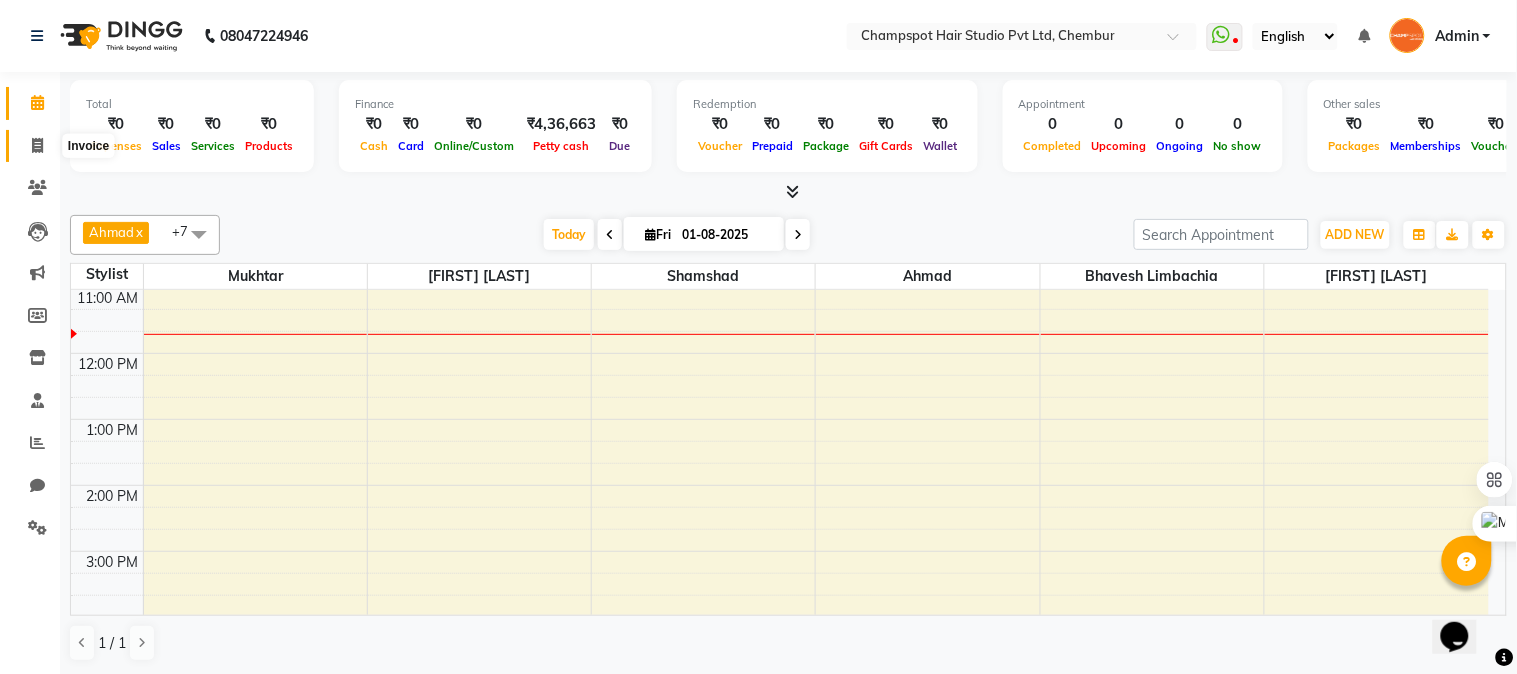 click 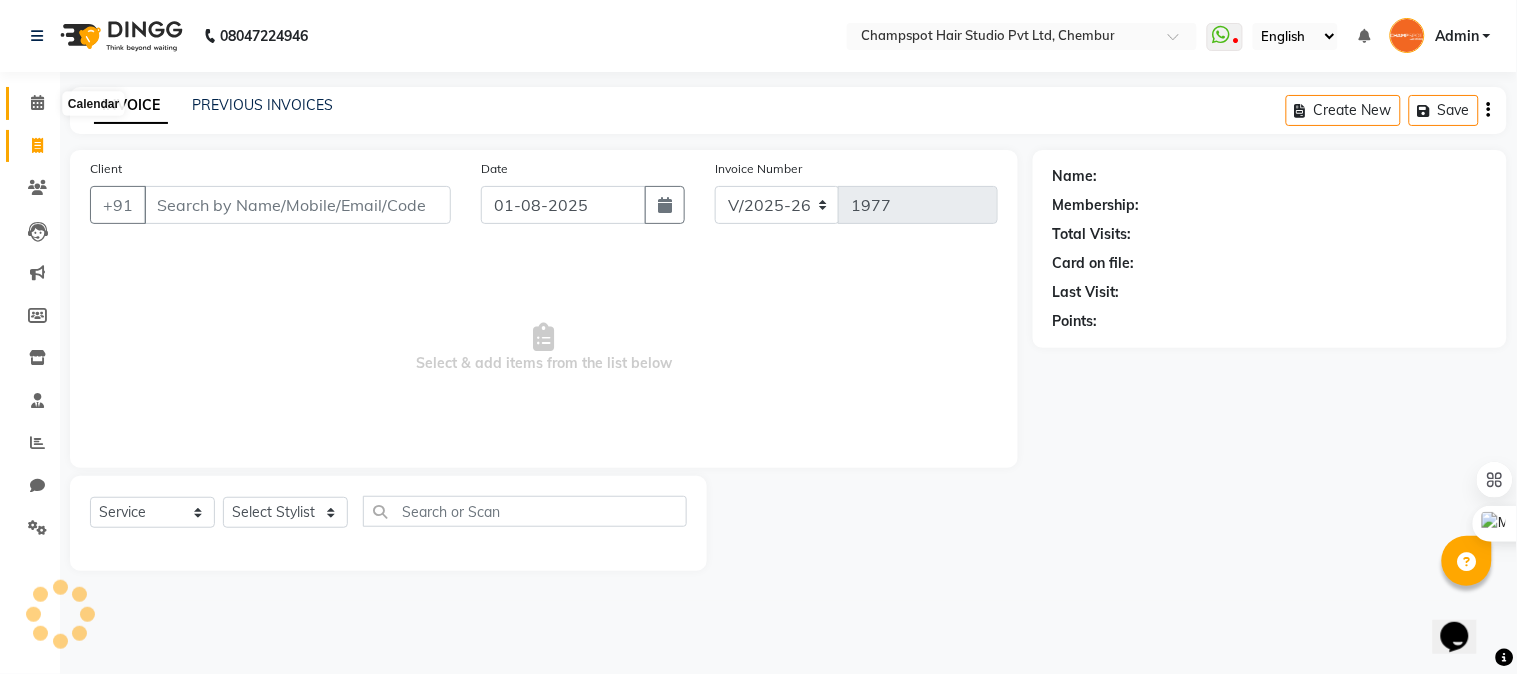 click 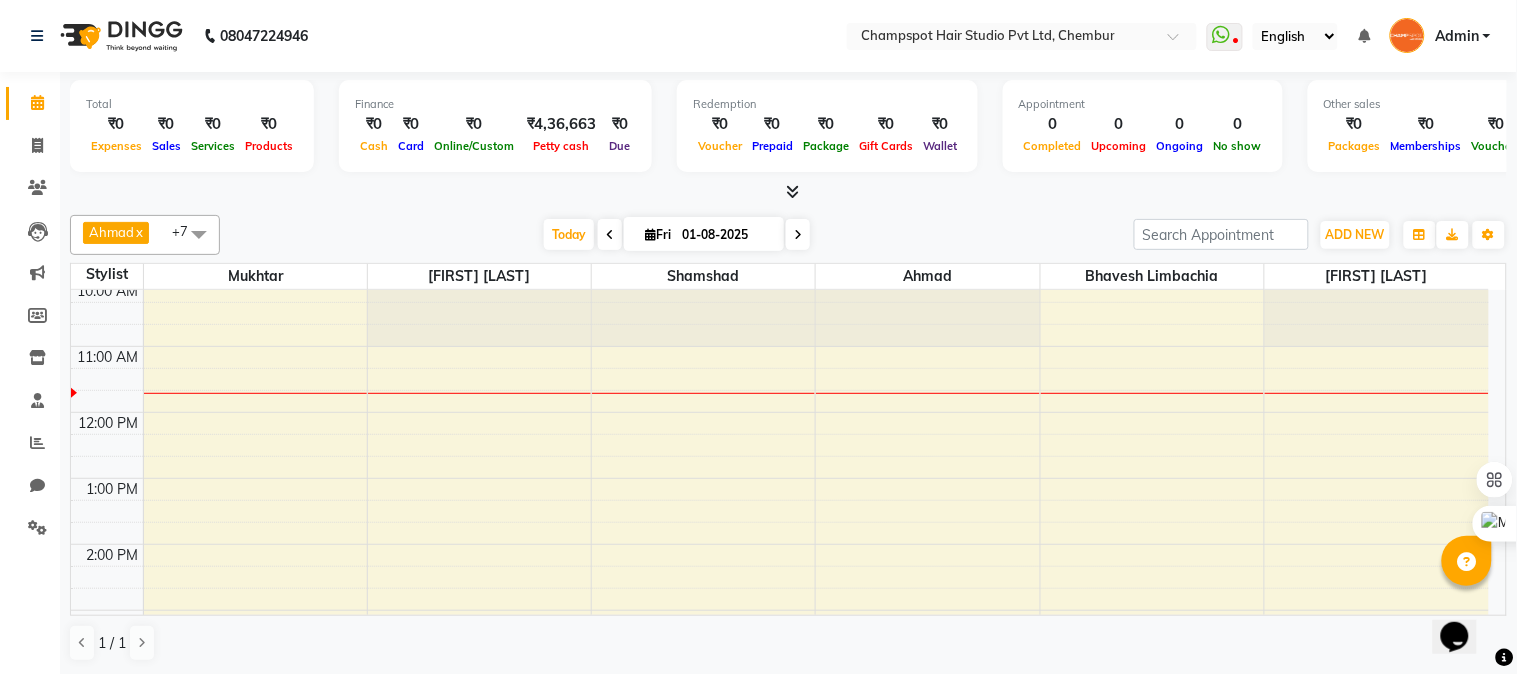 scroll, scrollTop: 111, scrollLeft: 0, axis: vertical 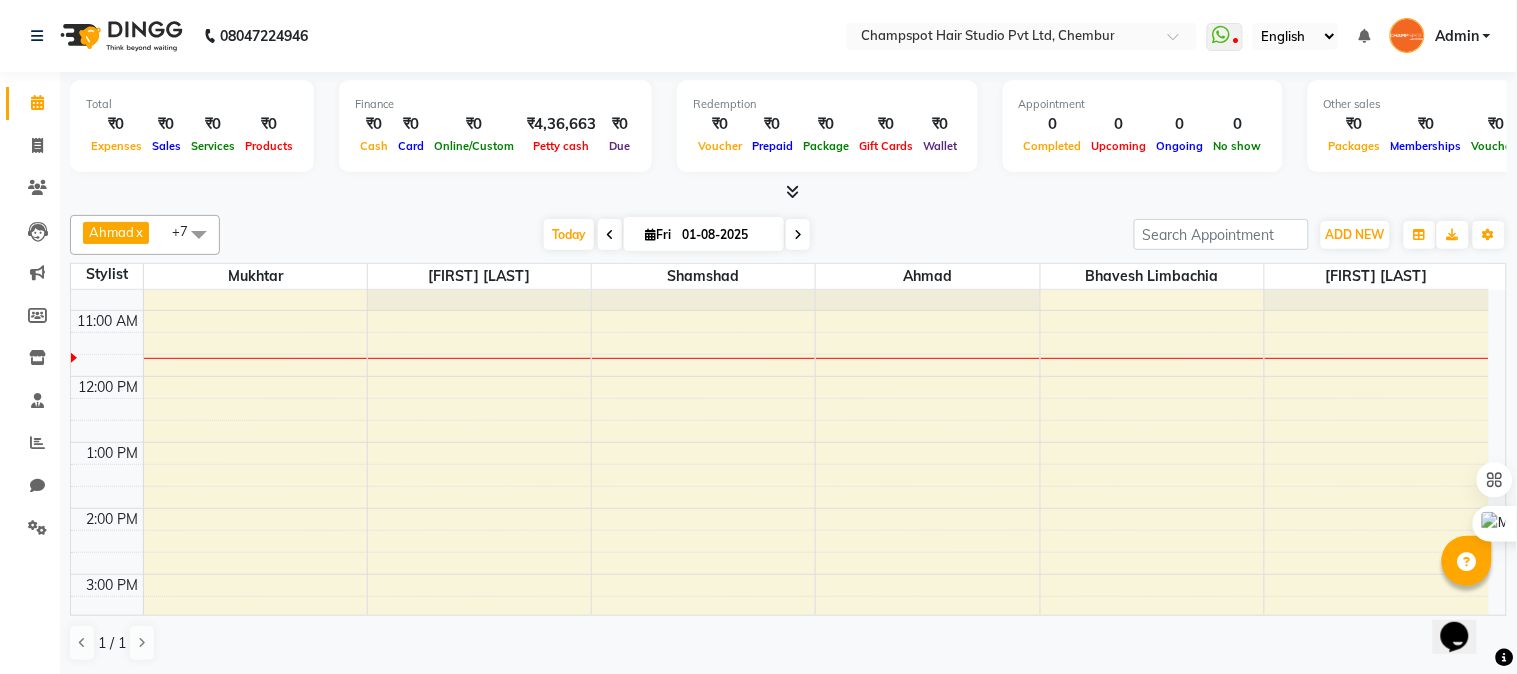 click at bounding box center [792, 191] 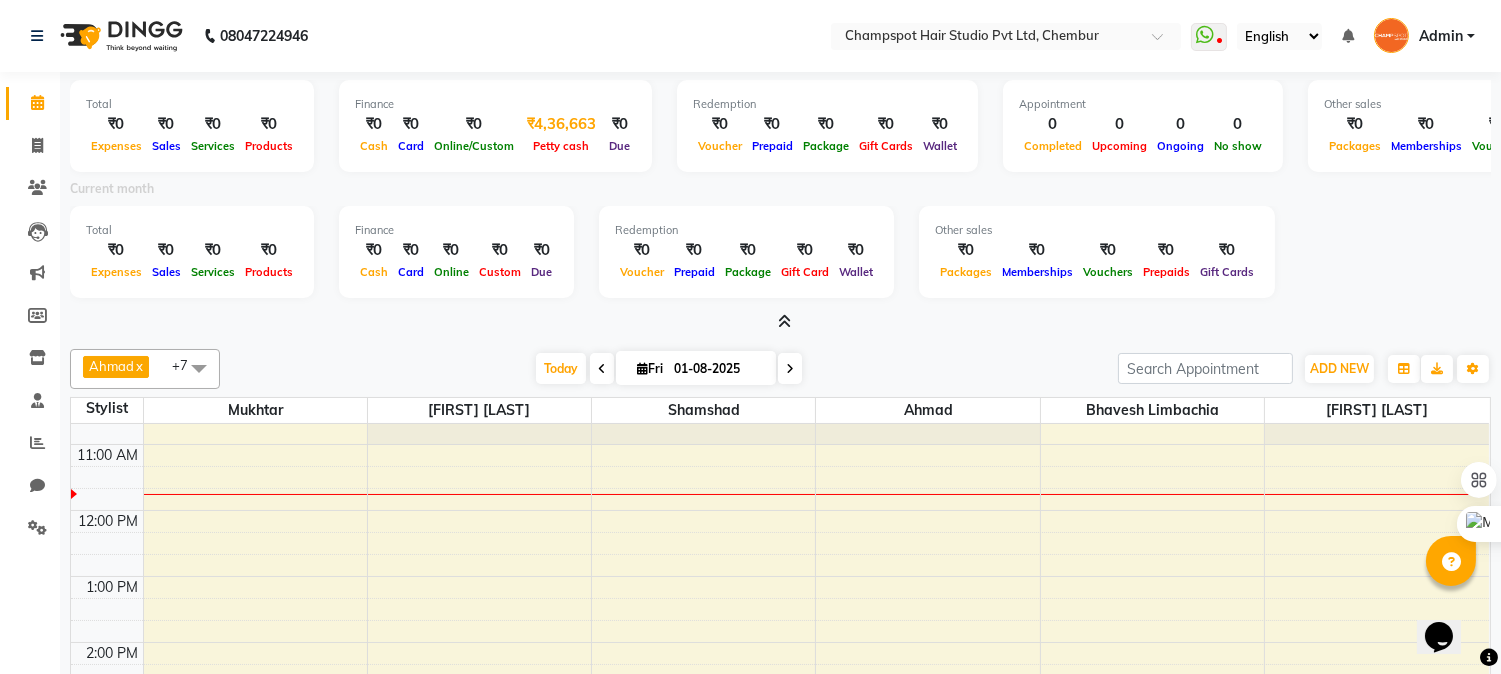 click on "₹4,36,663" at bounding box center (561, 124) 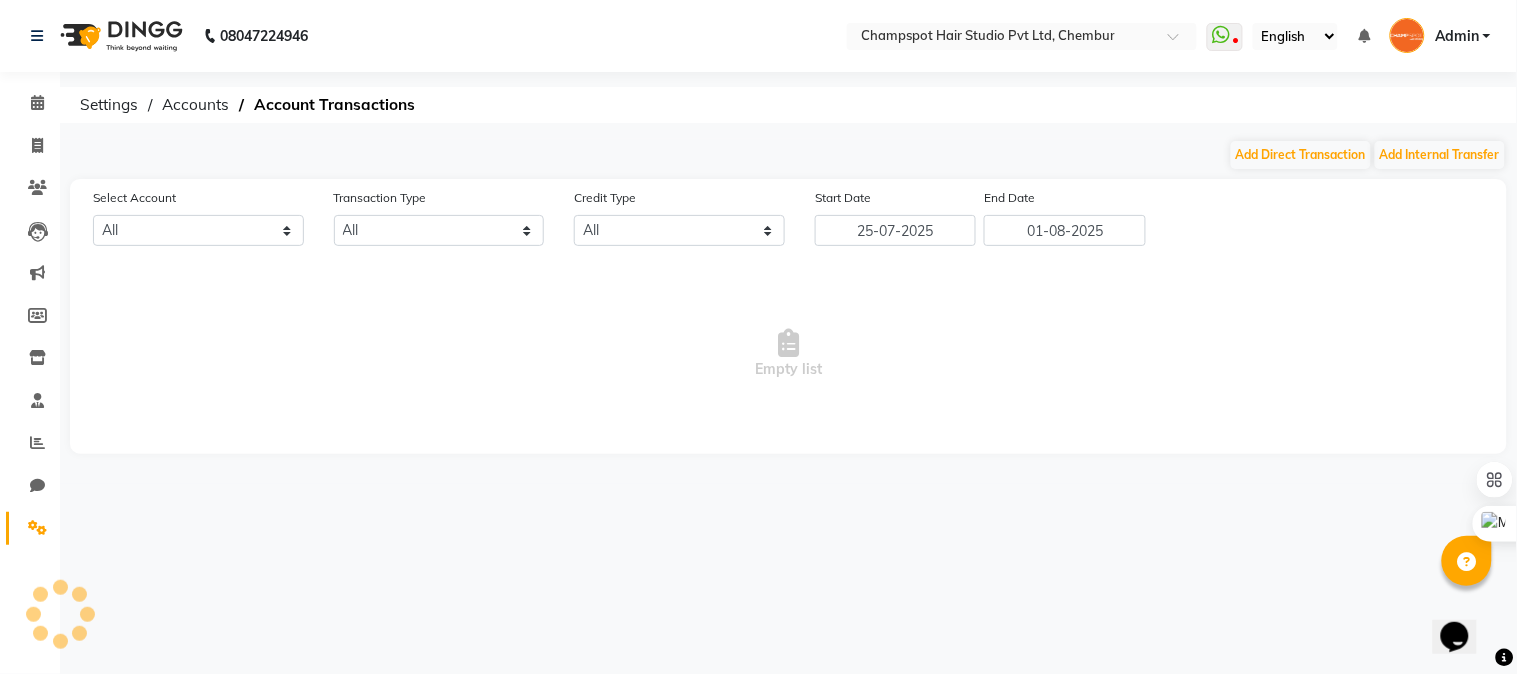 select on "6829" 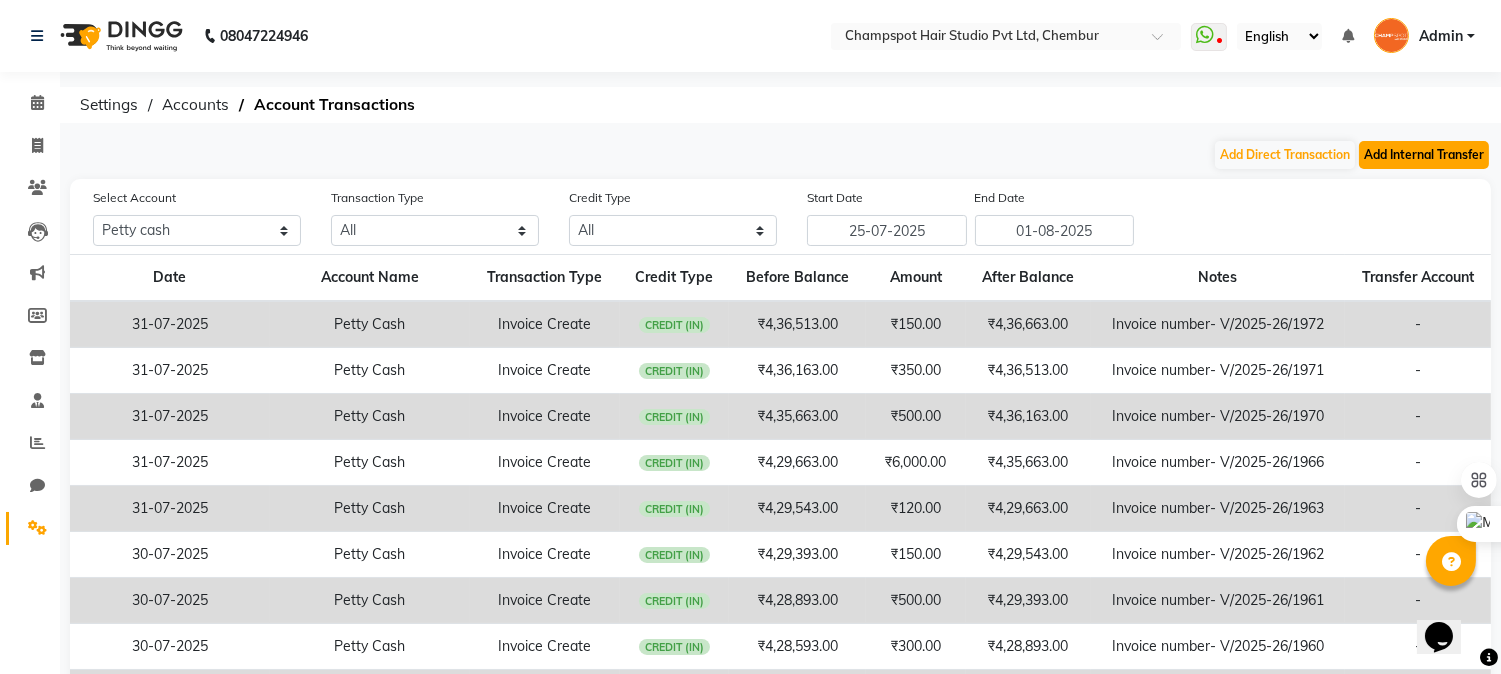 click on "Add Internal Transfer" 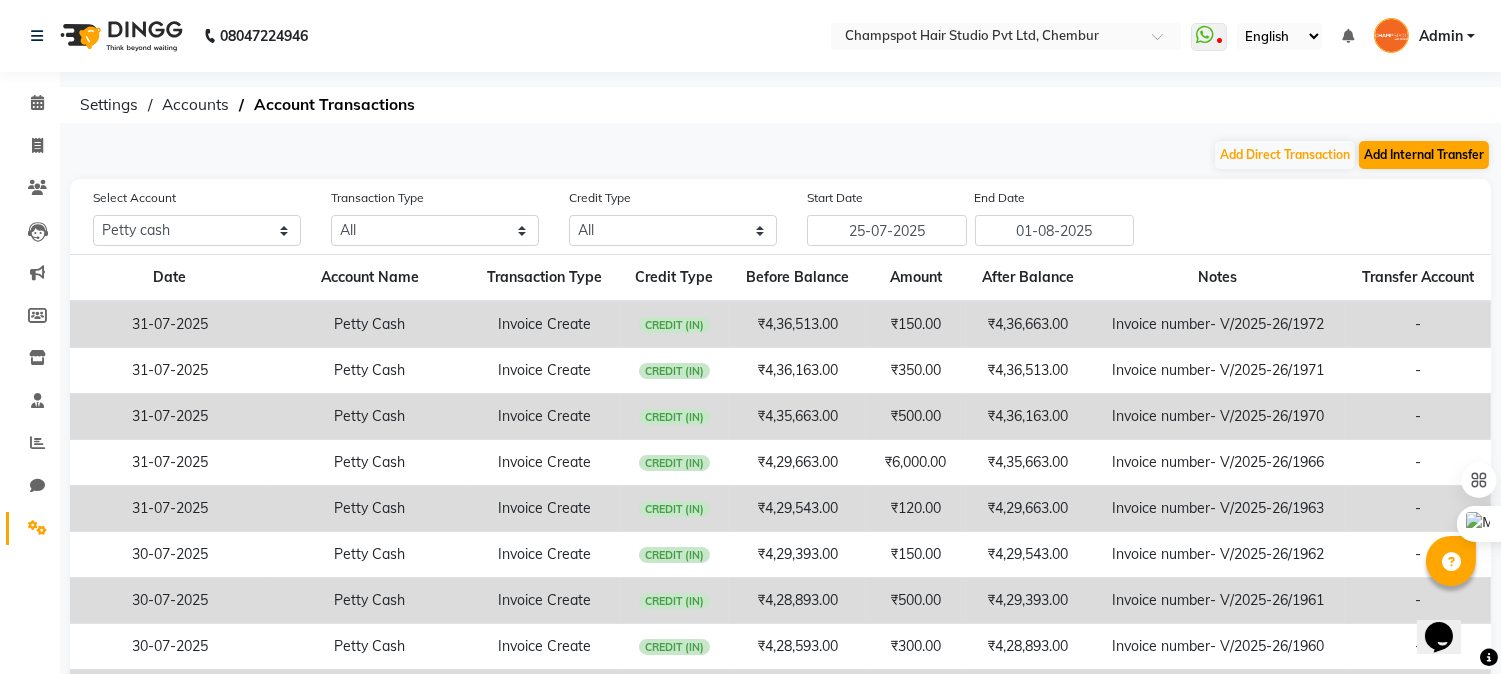 select on "internal transfer" 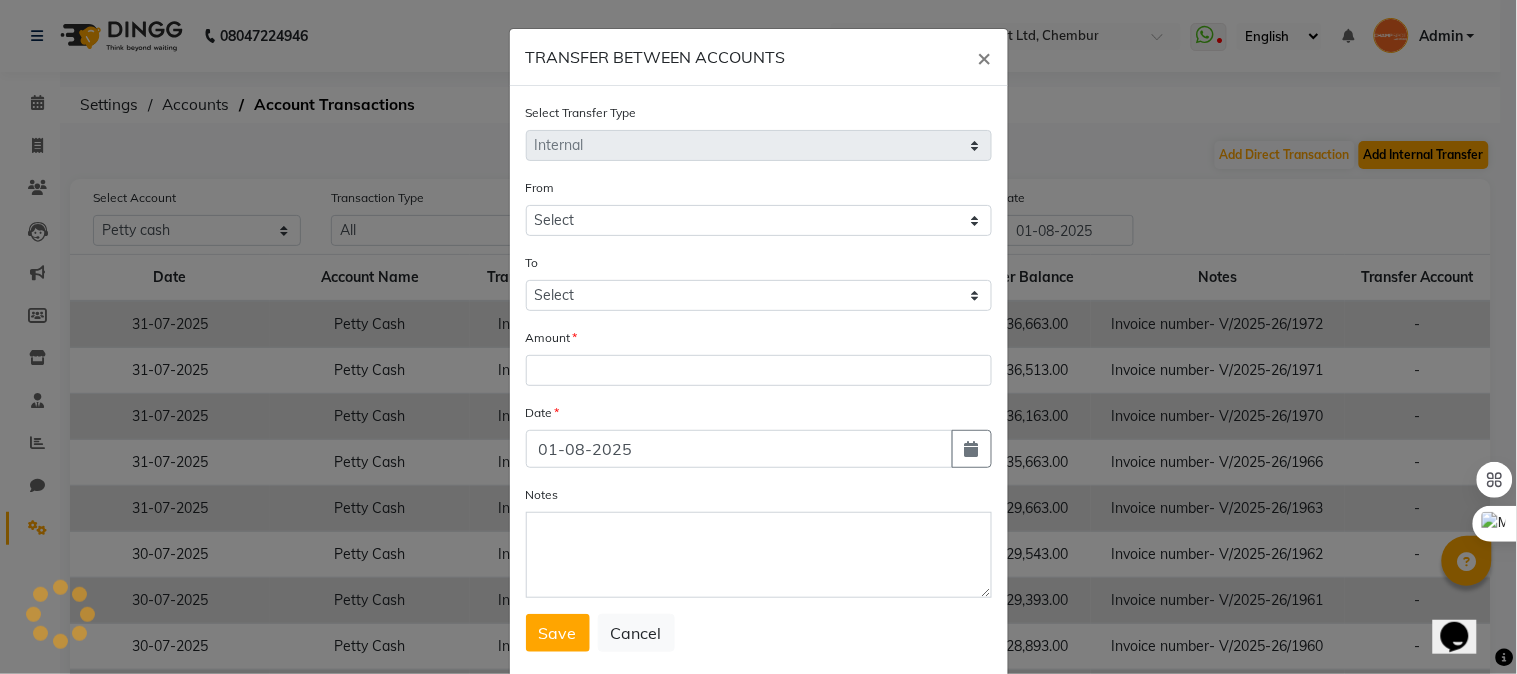 select on "6829" 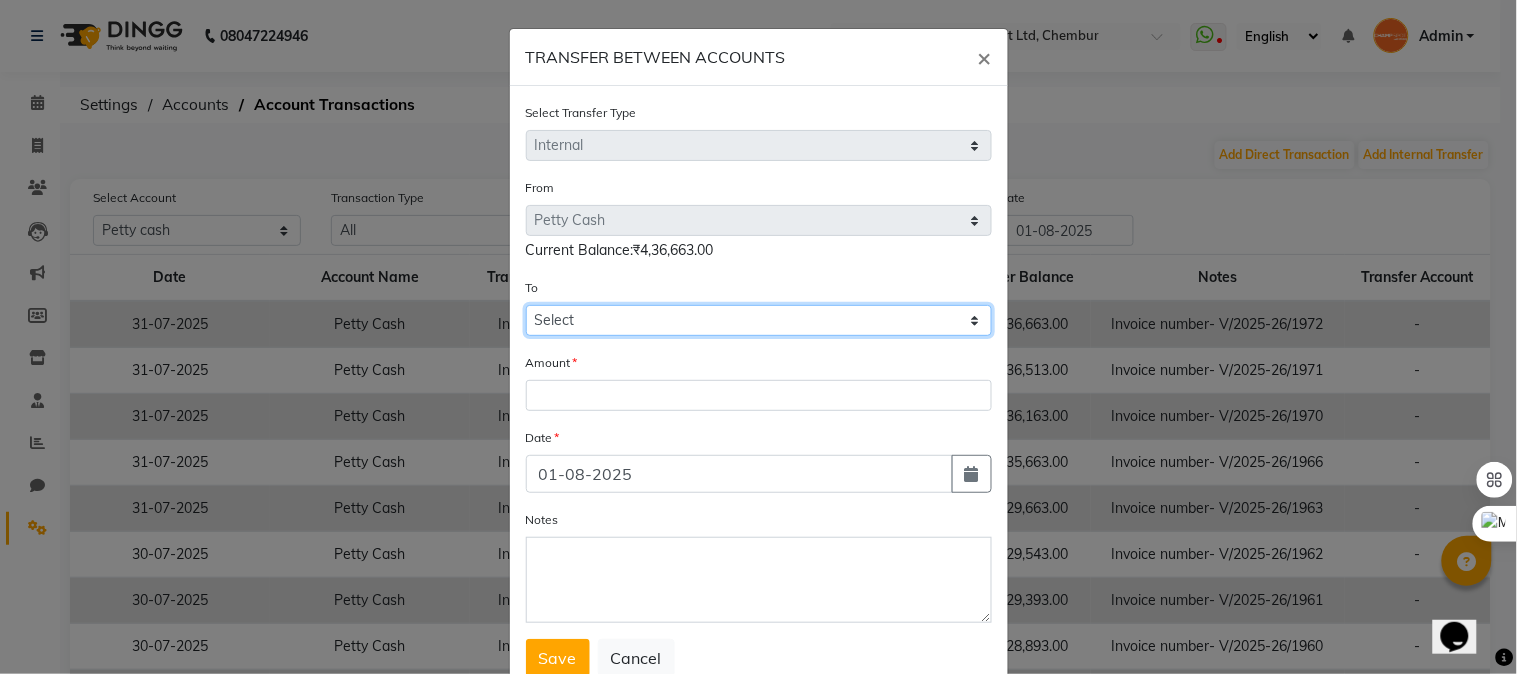 click on "Select Petty Cash Default Account" 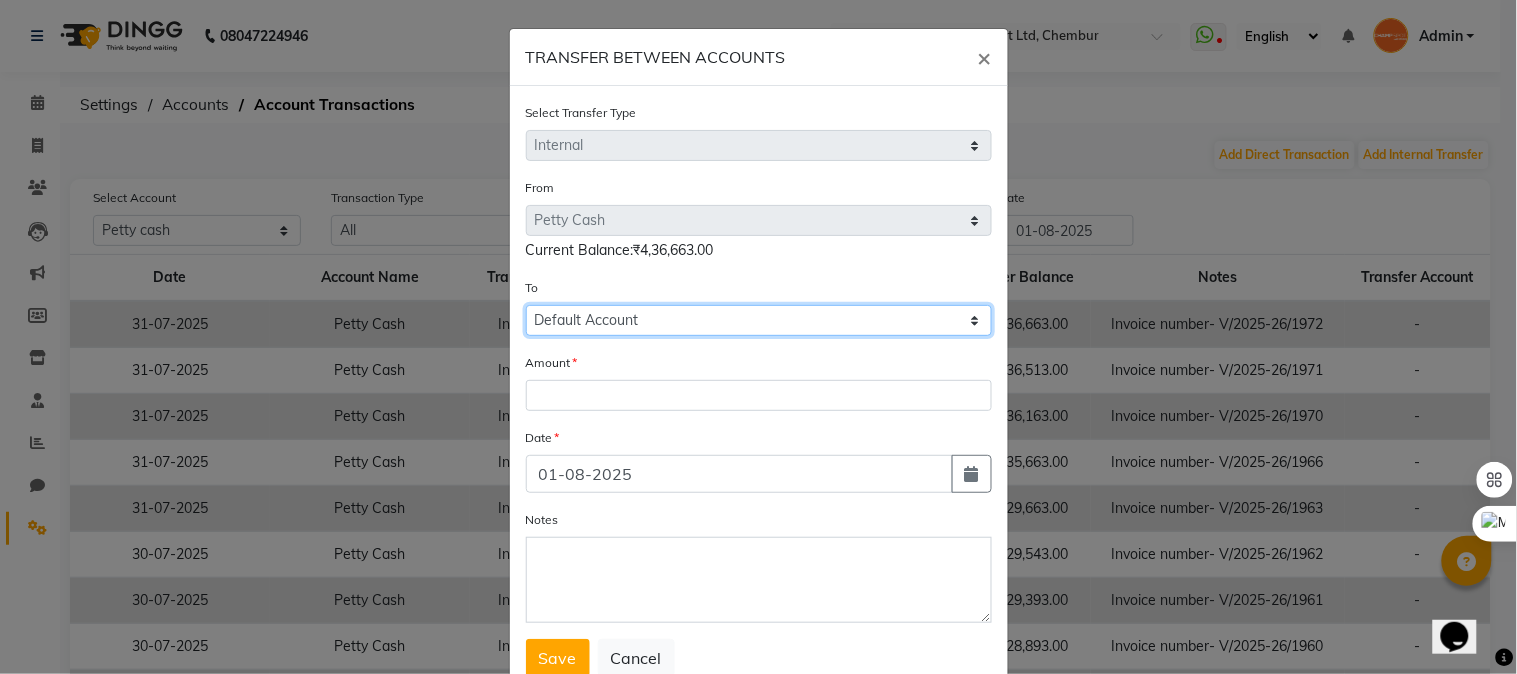 click on "Select Petty Cash Default Account" 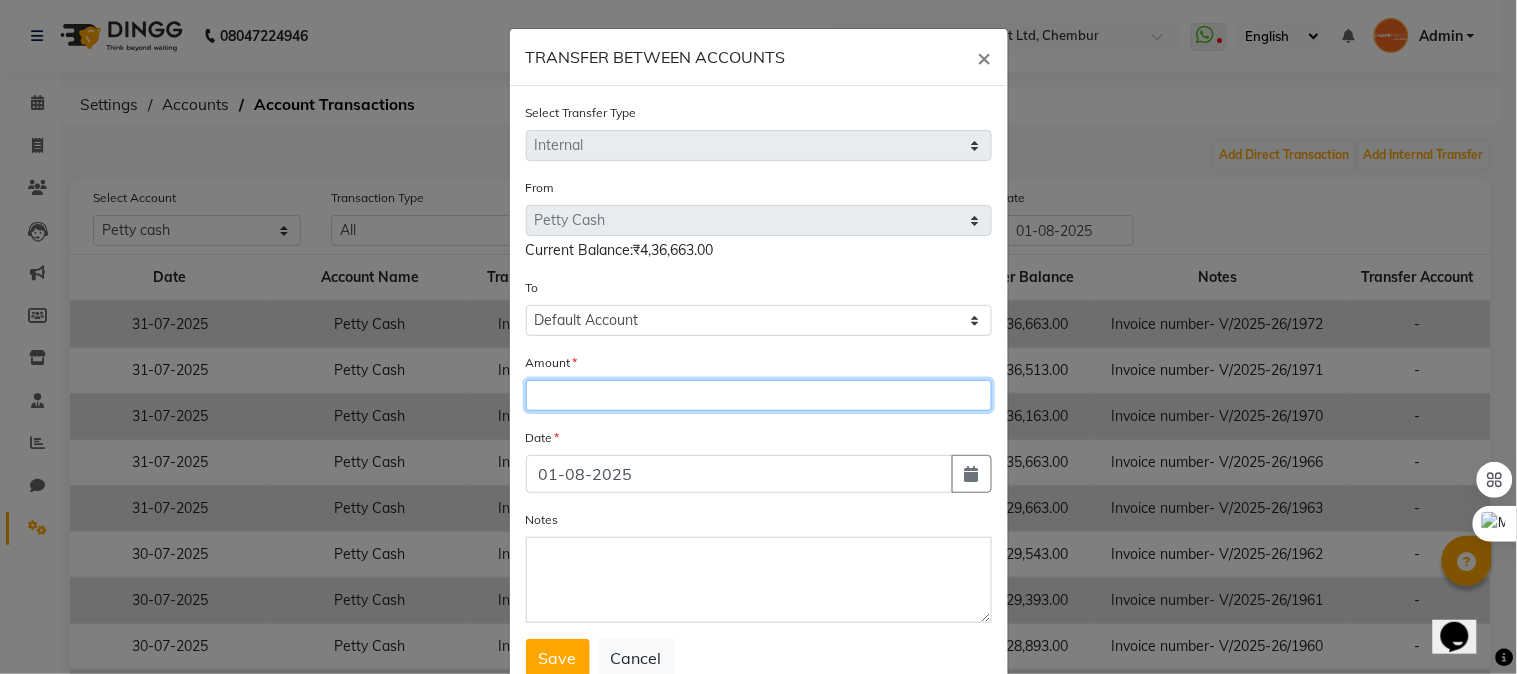 click 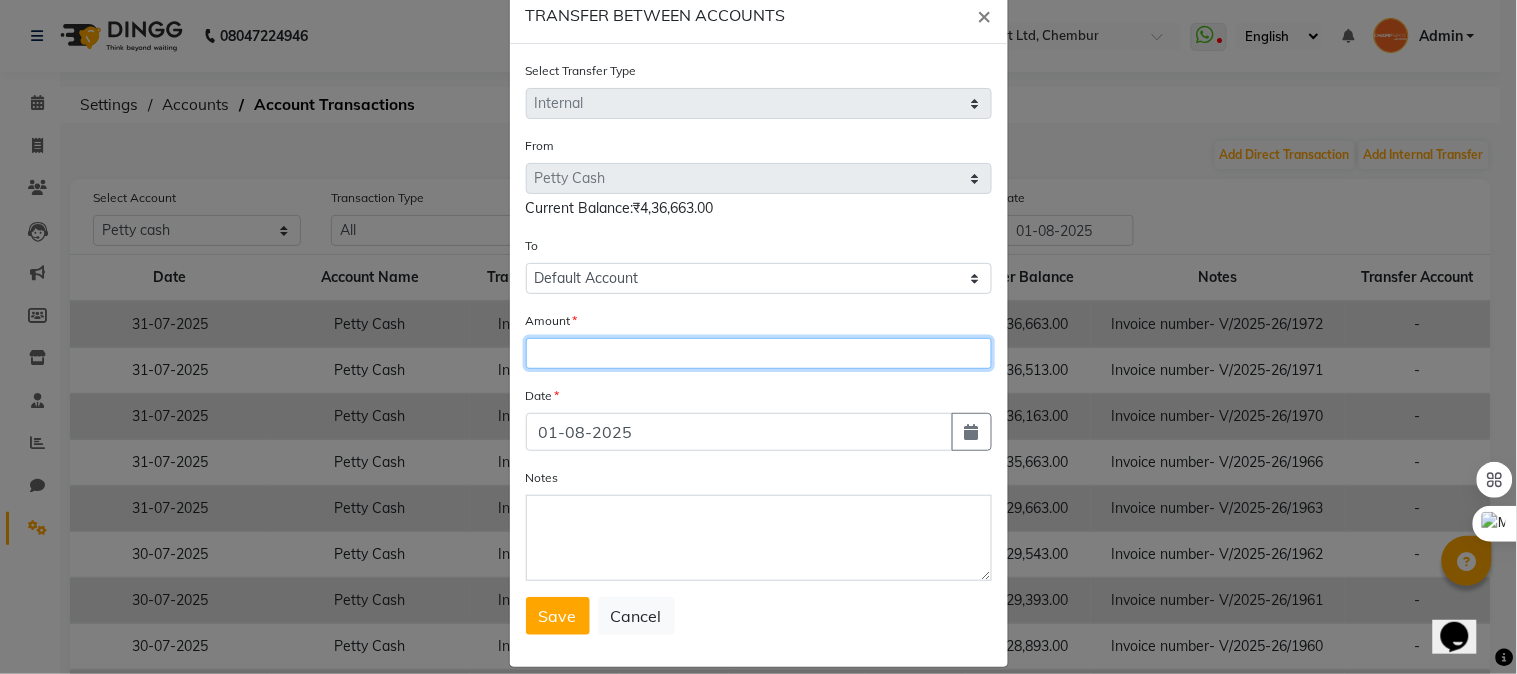 scroll, scrollTop: 65, scrollLeft: 0, axis: vertical 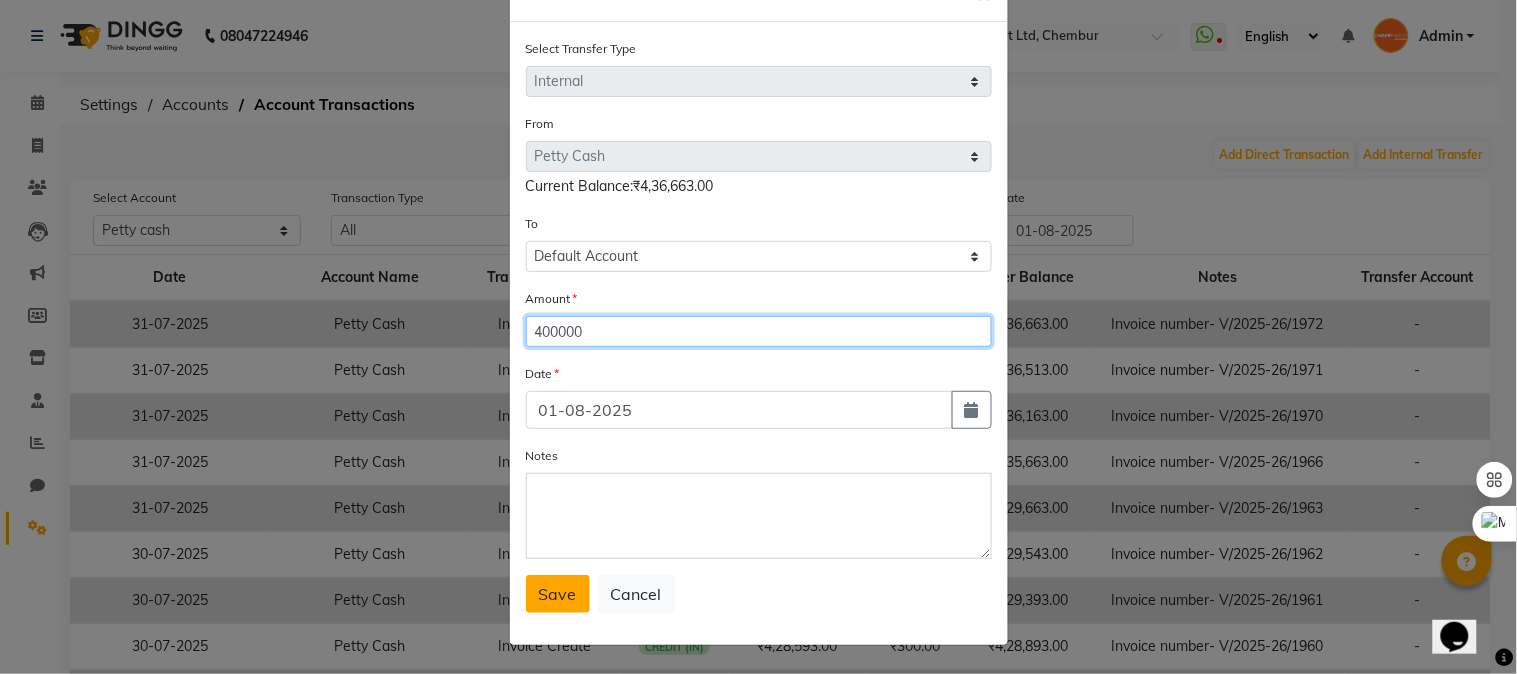 type on "400000" 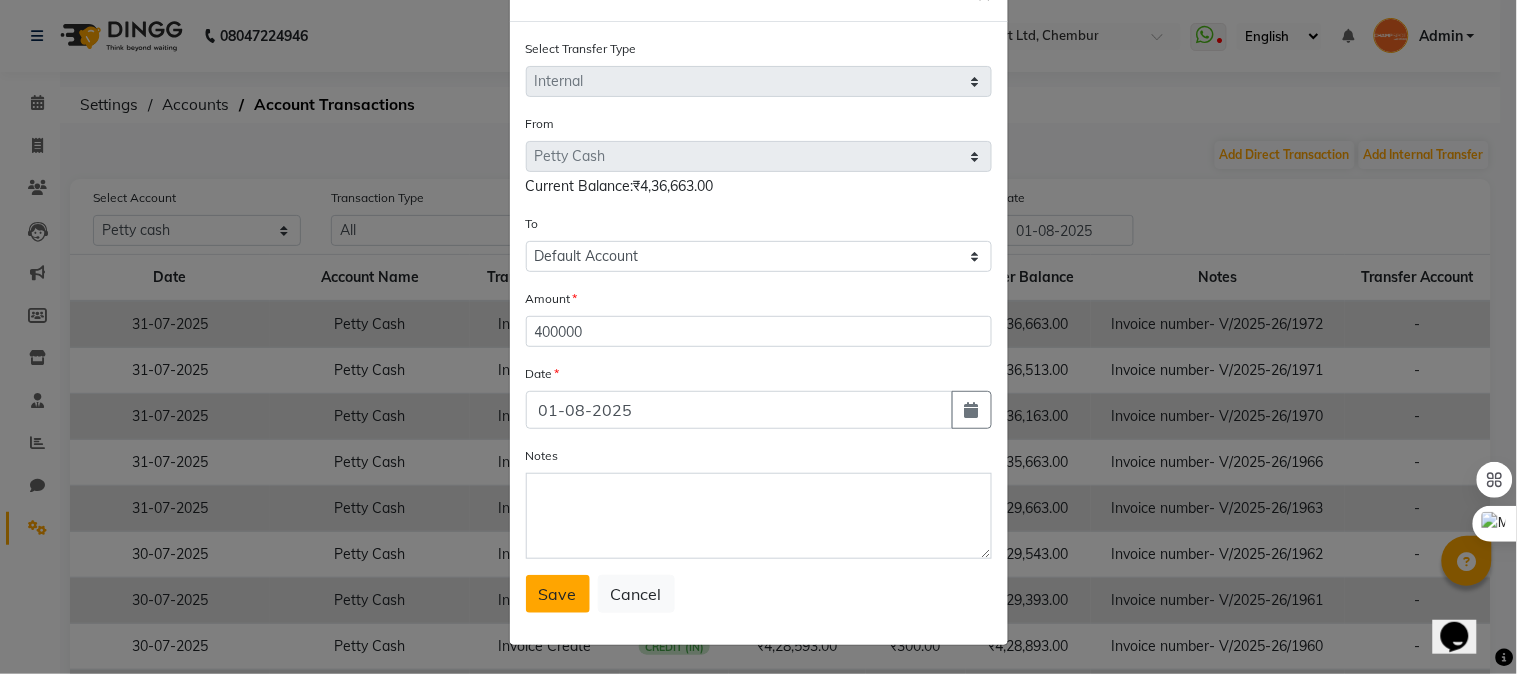 click on "Save" at bounding box center [558, 594] 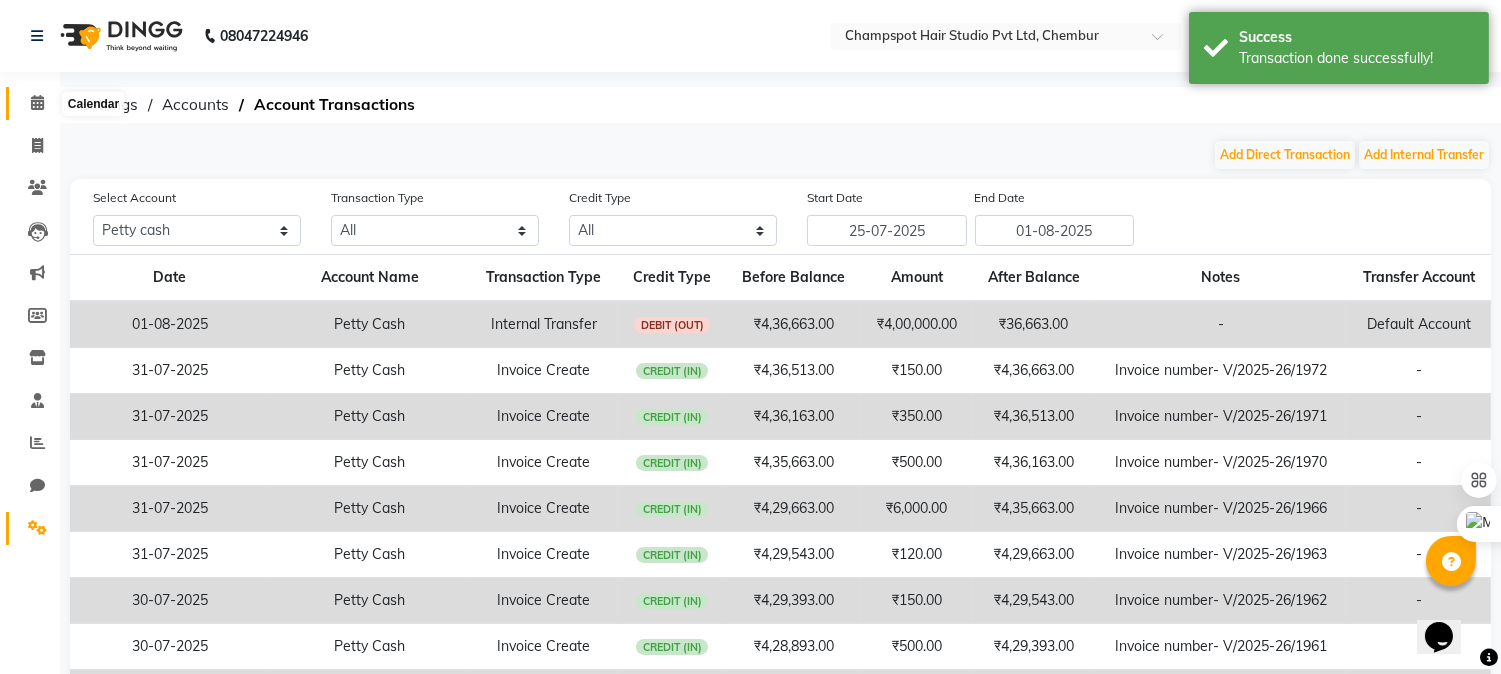 click 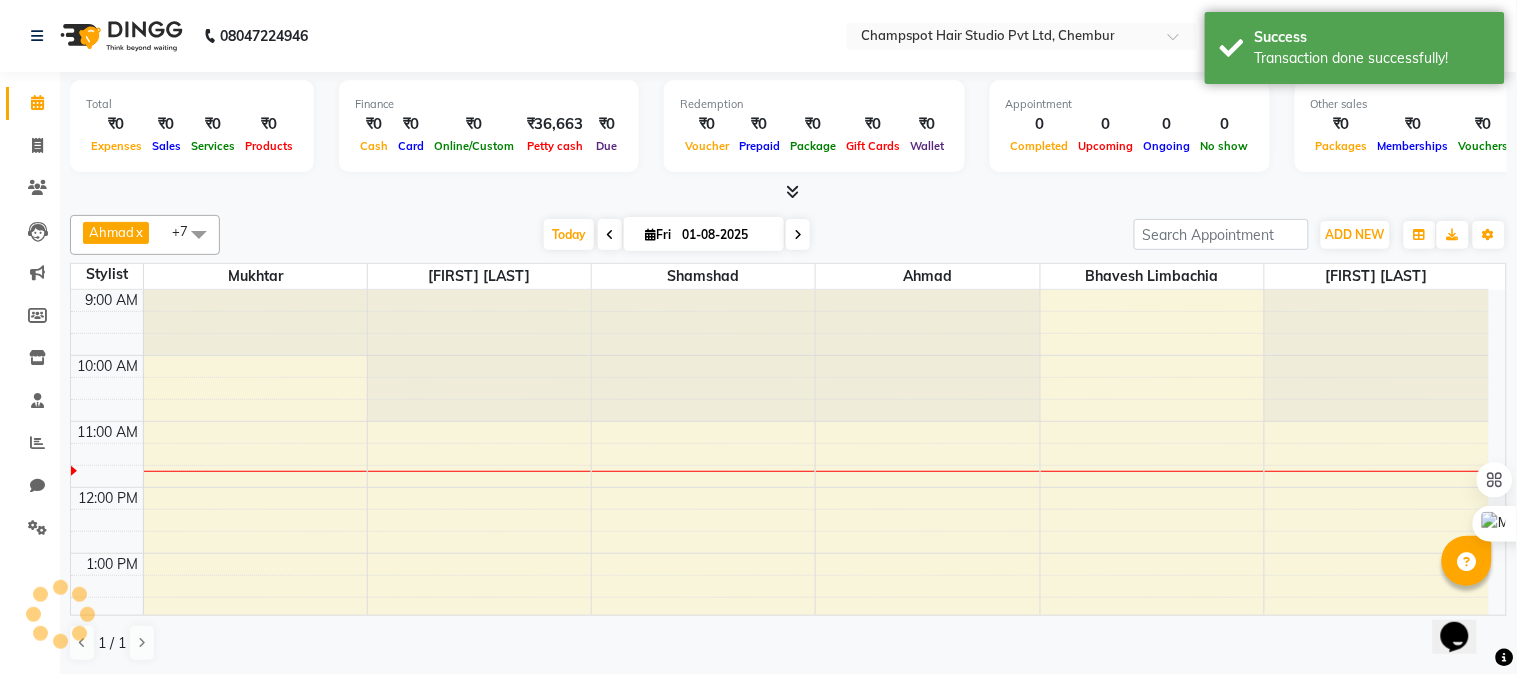 scroll, scrollTop: 0, scrollLeft: 0, axis: both 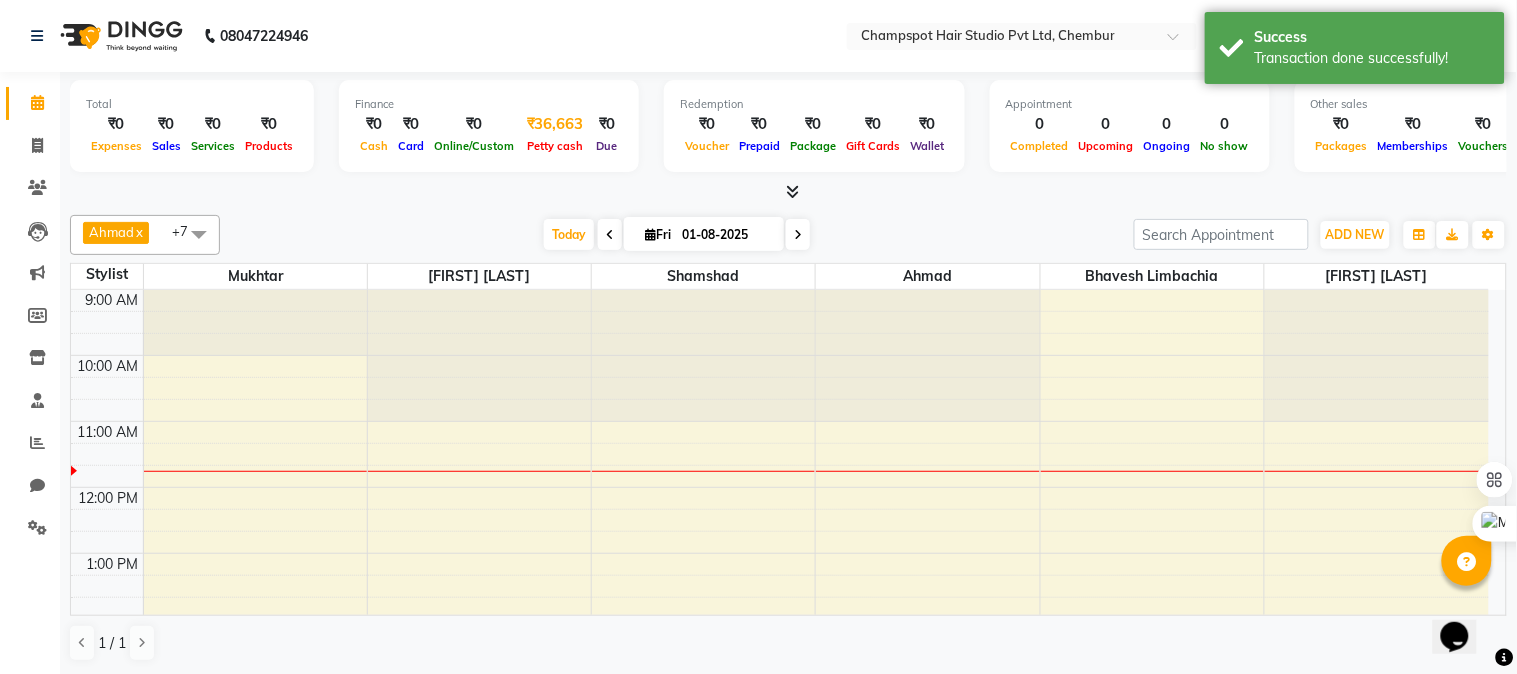 click on "₹36,663" at bounding box center [555, 124] 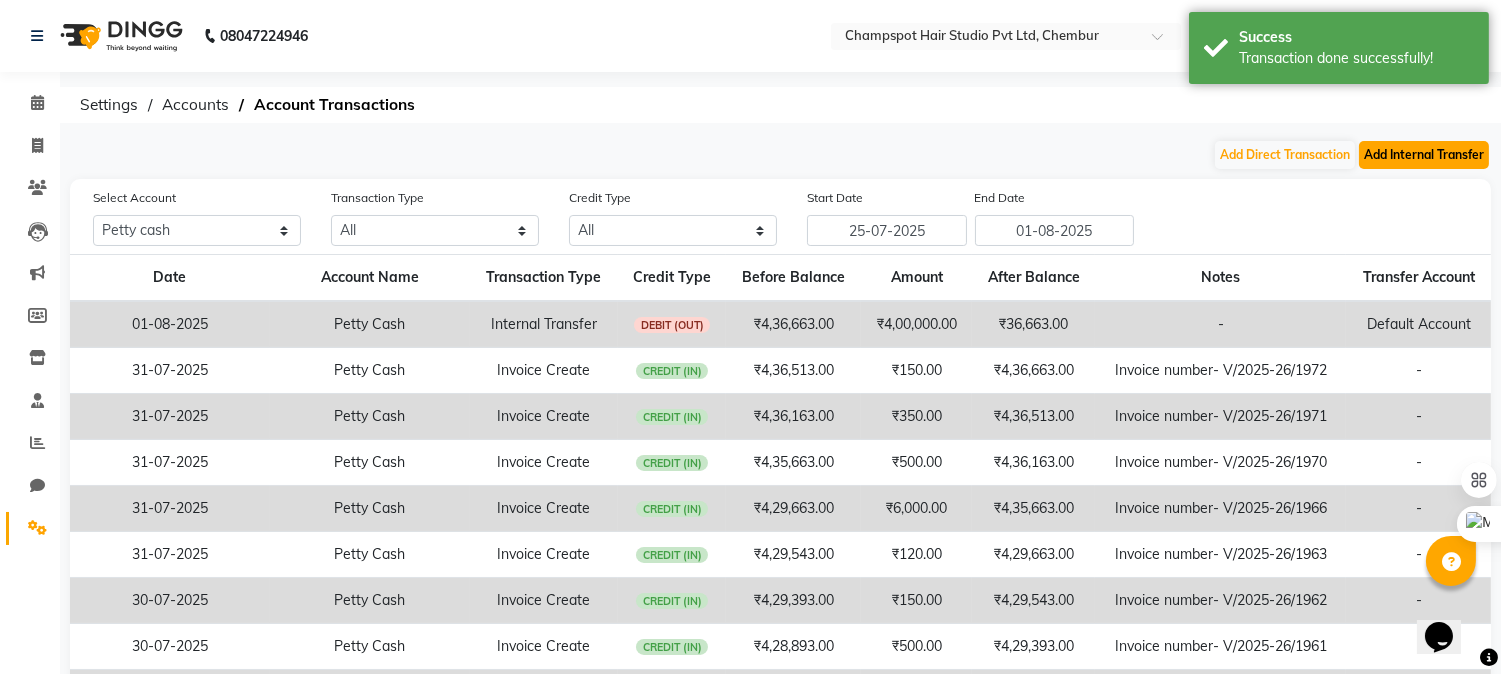 click on "Add Internal Transfer" 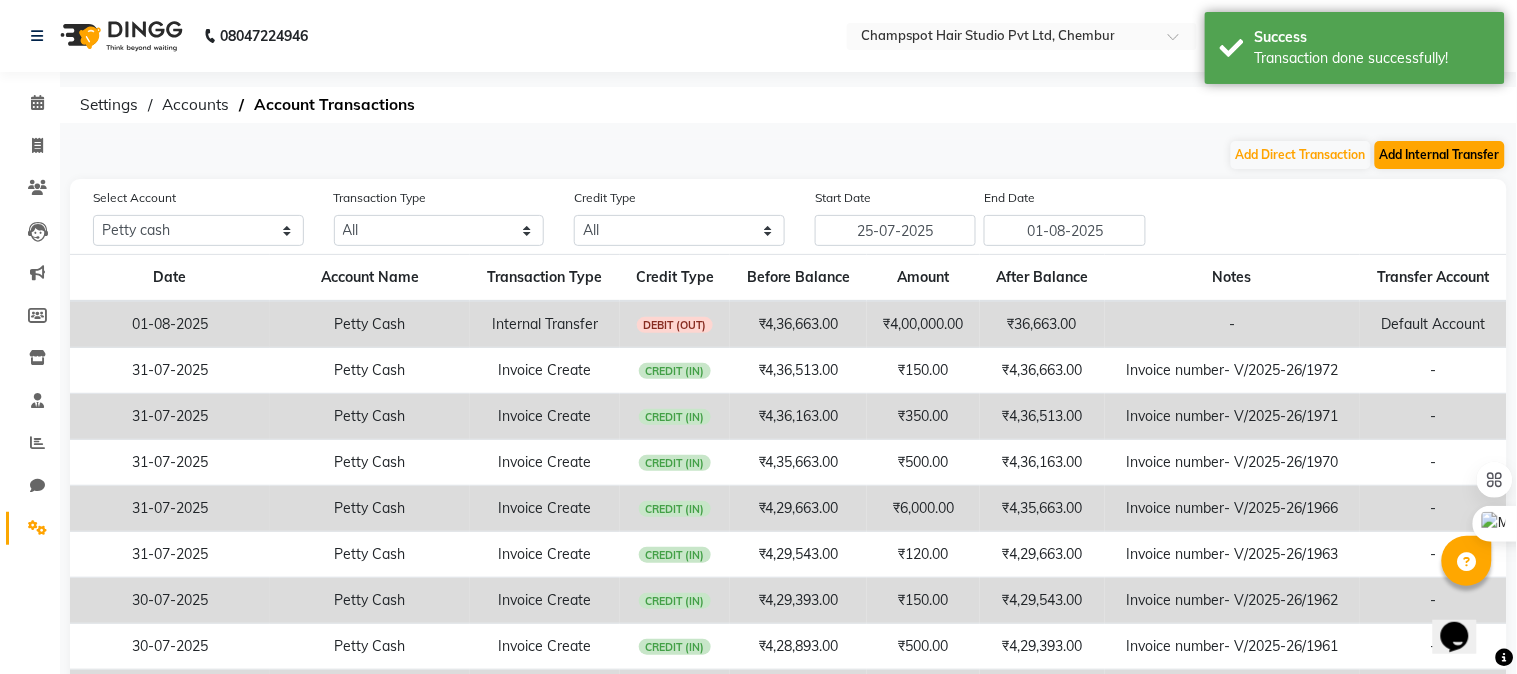 select on "internal transfer" 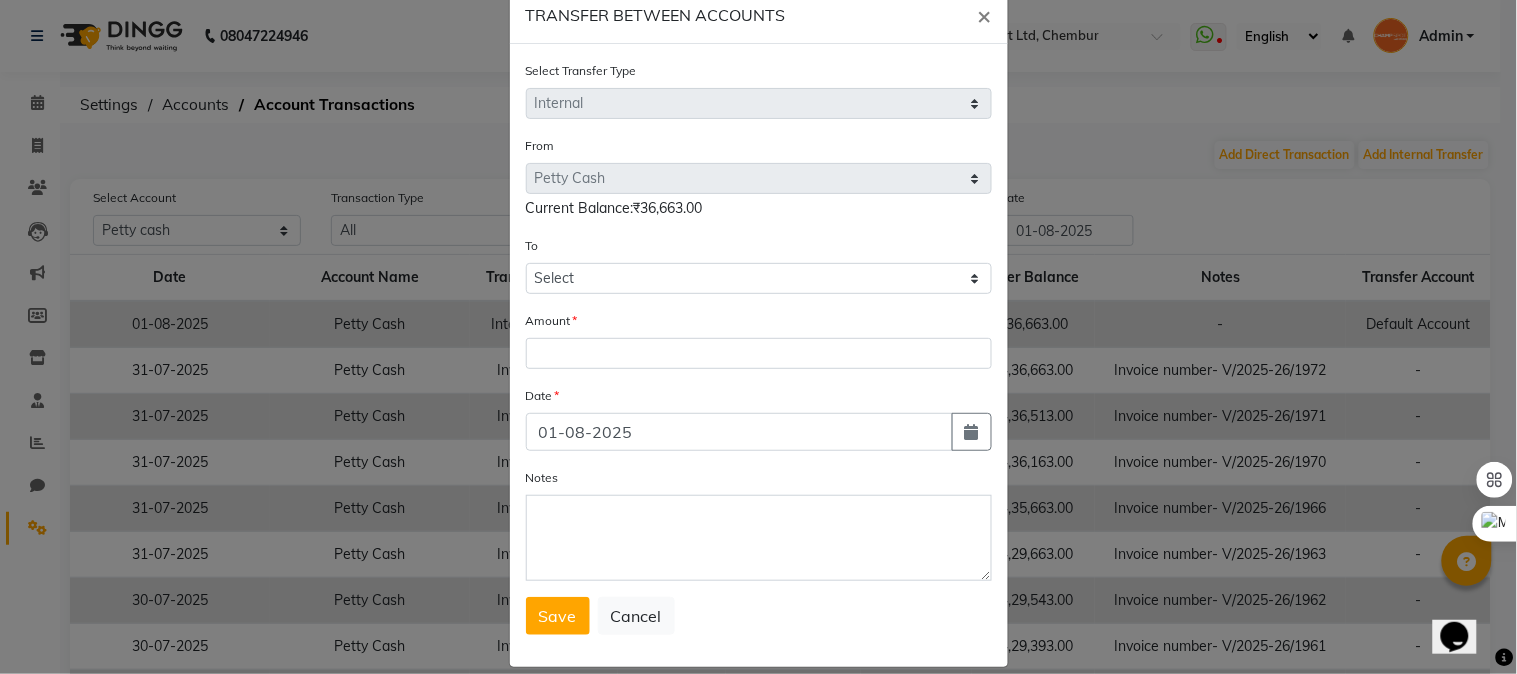 scroll, scrollTop: 65, scrollLeft: 0, axis: vertical 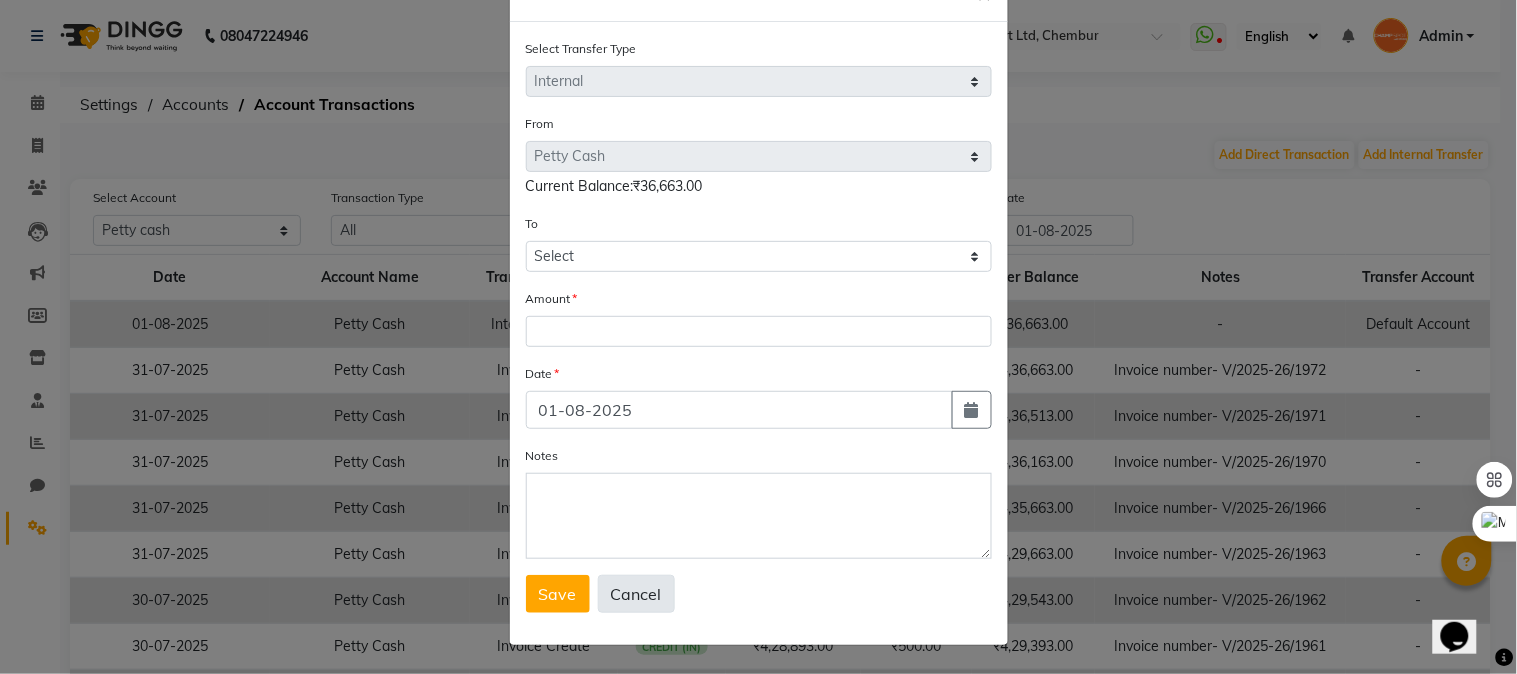 click on "Cancel" 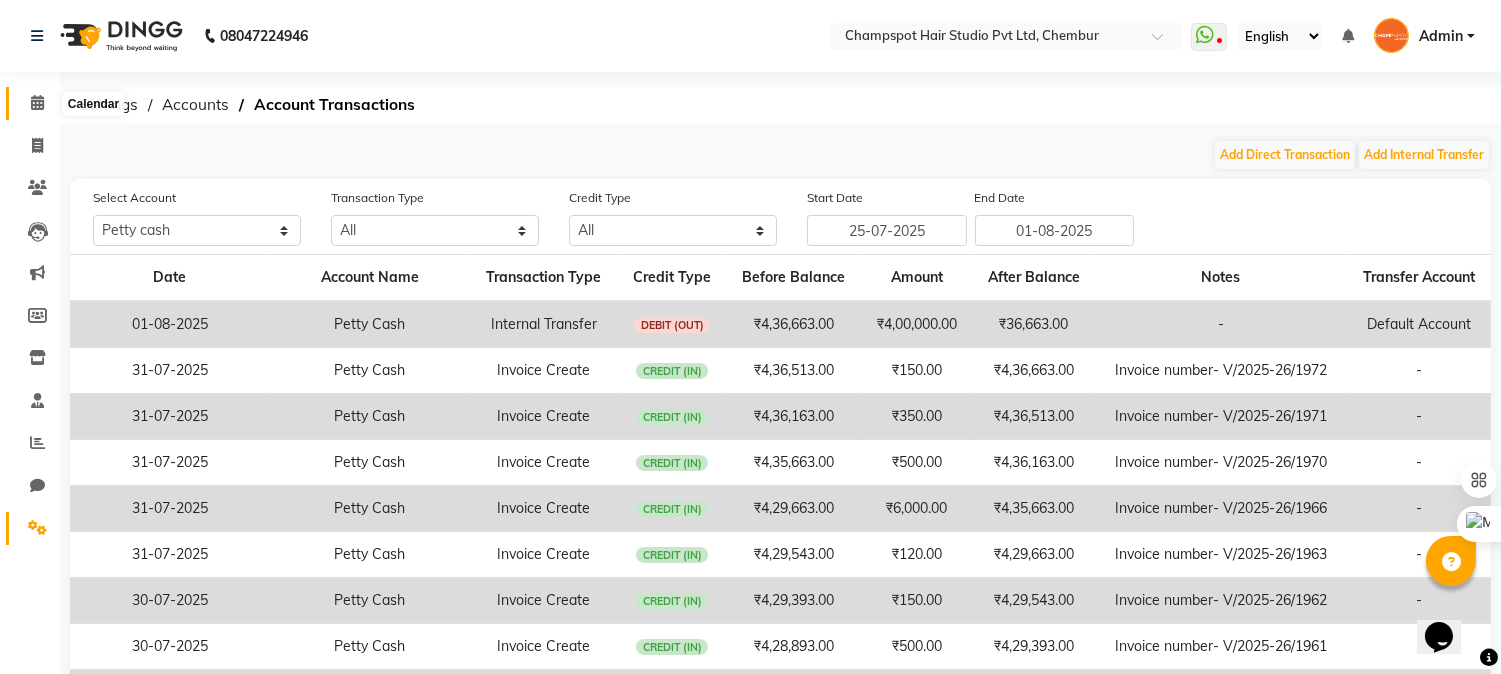 click 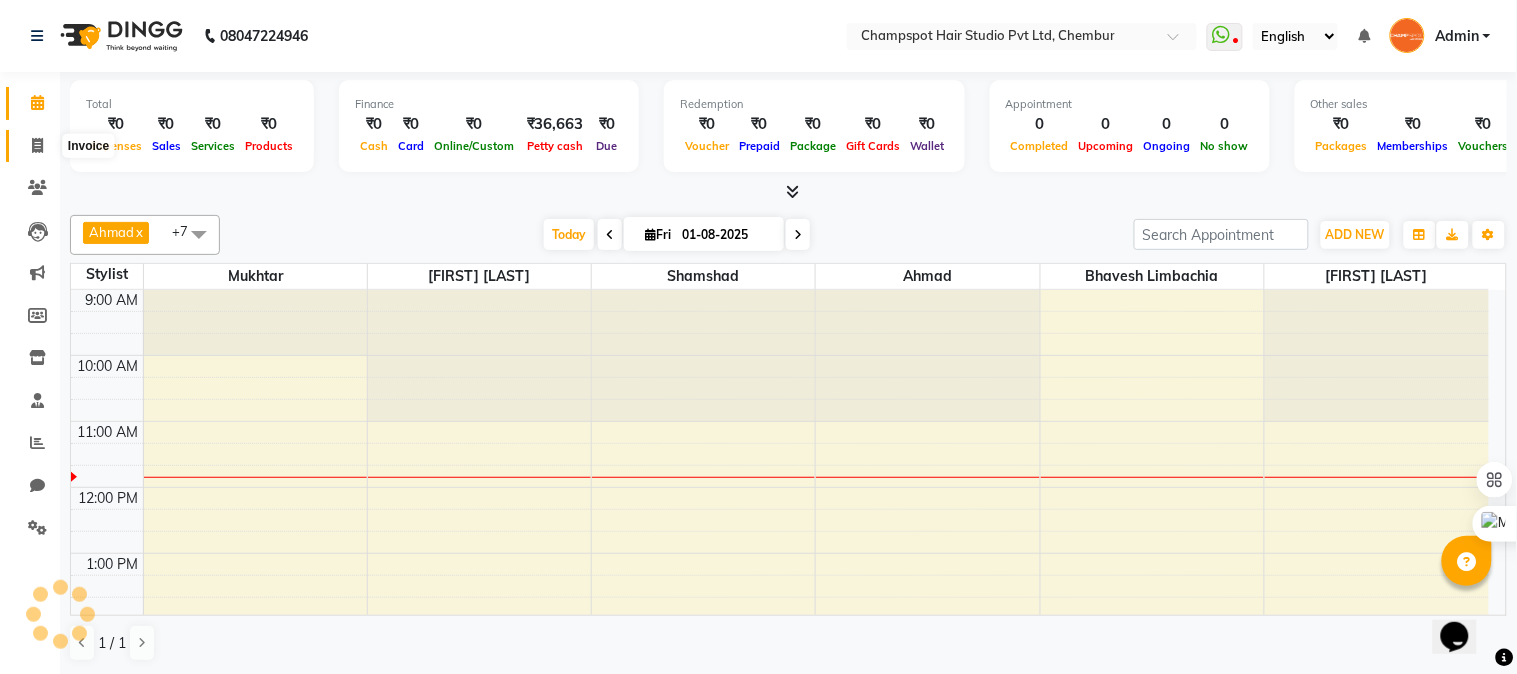 scroll, scrollTop: 134, scrollLeft: 0, axis: vertical 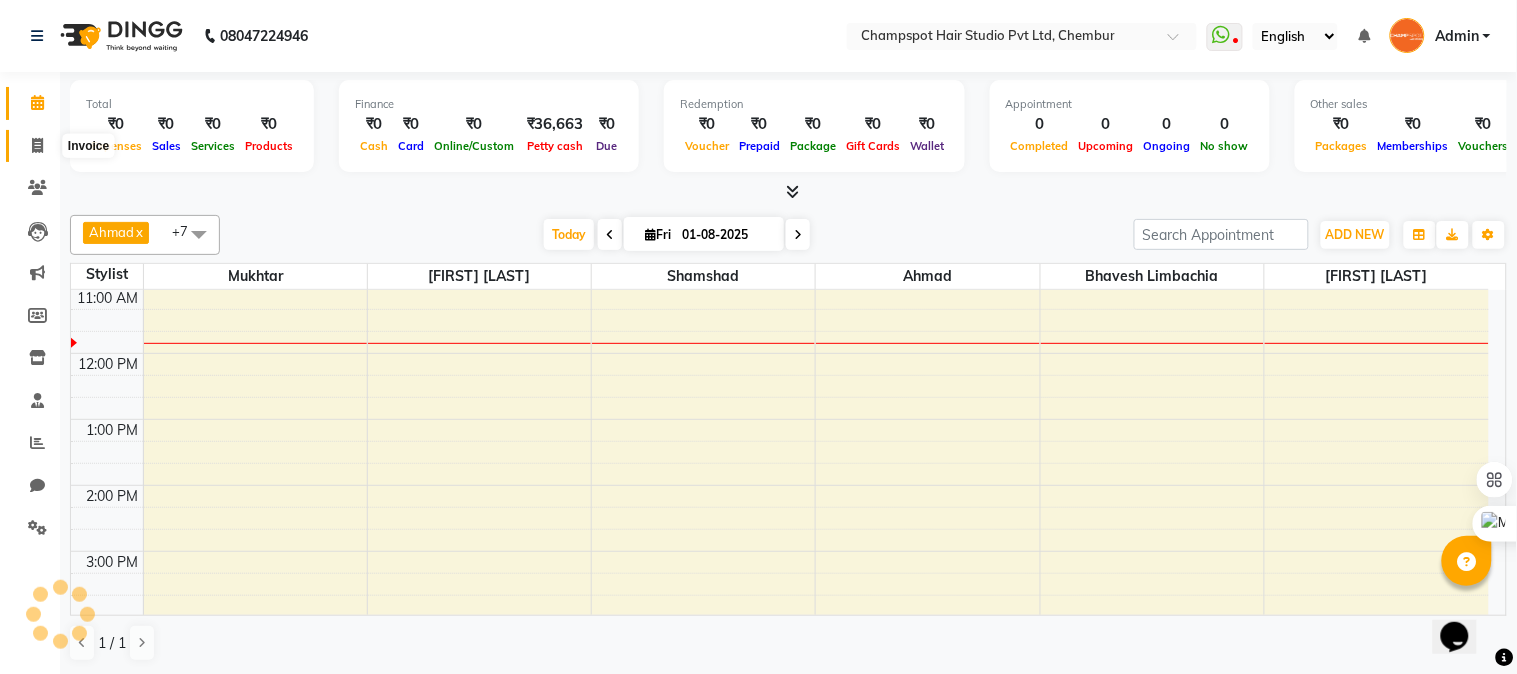click 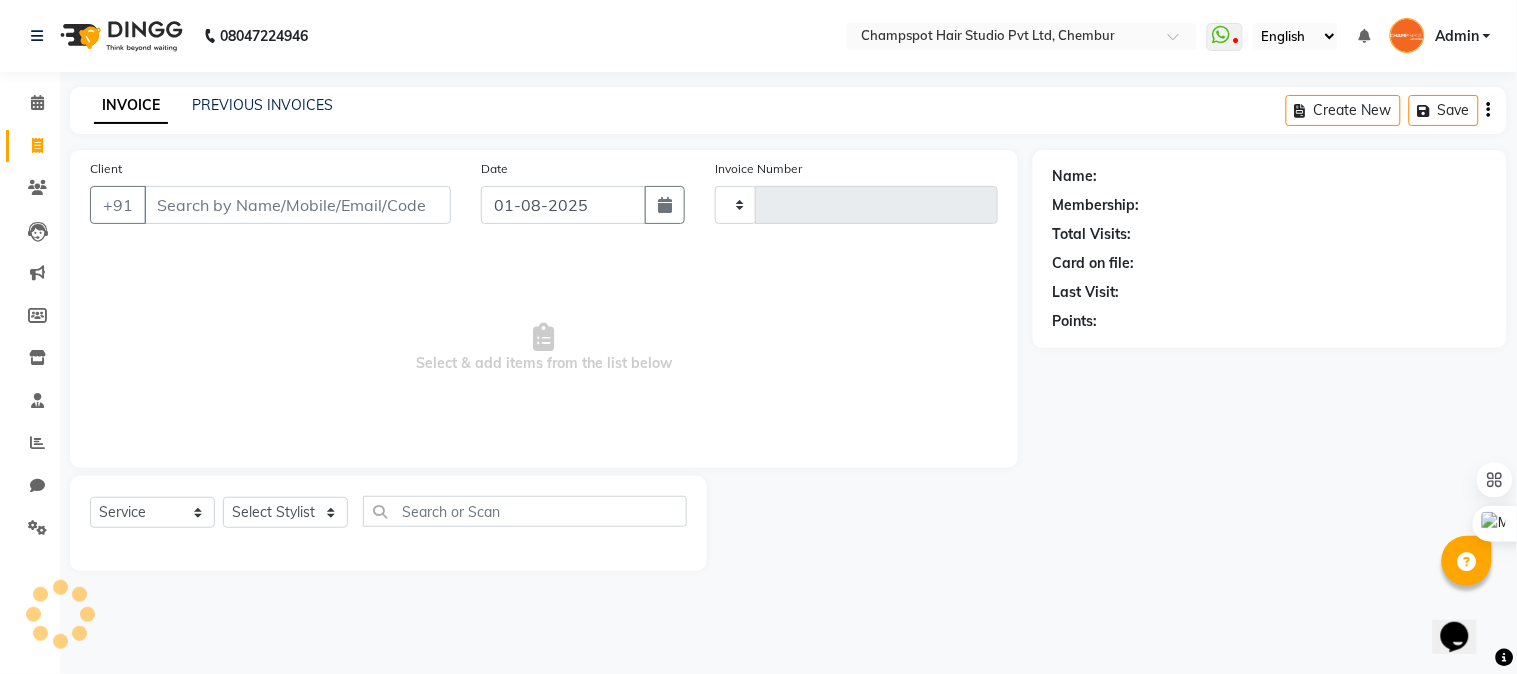 type on "1977" 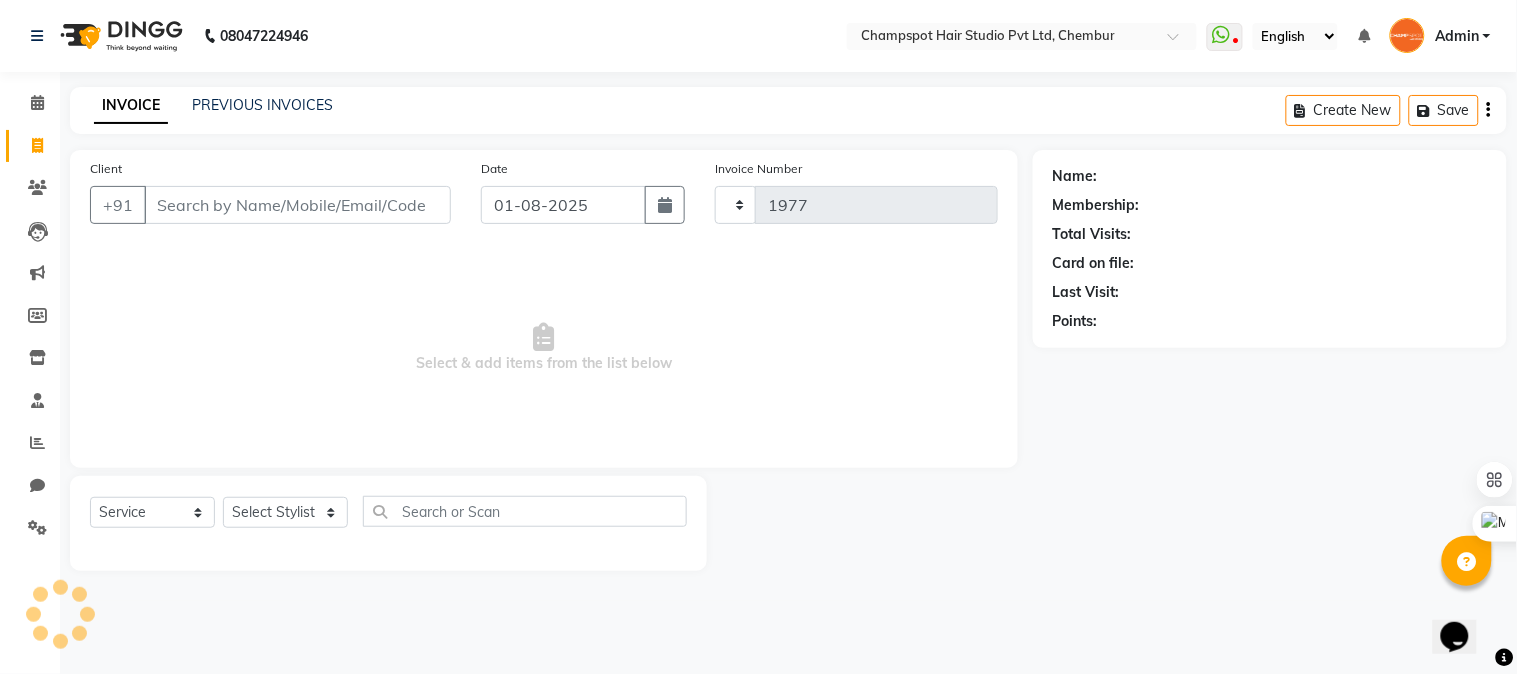 select on "7690" 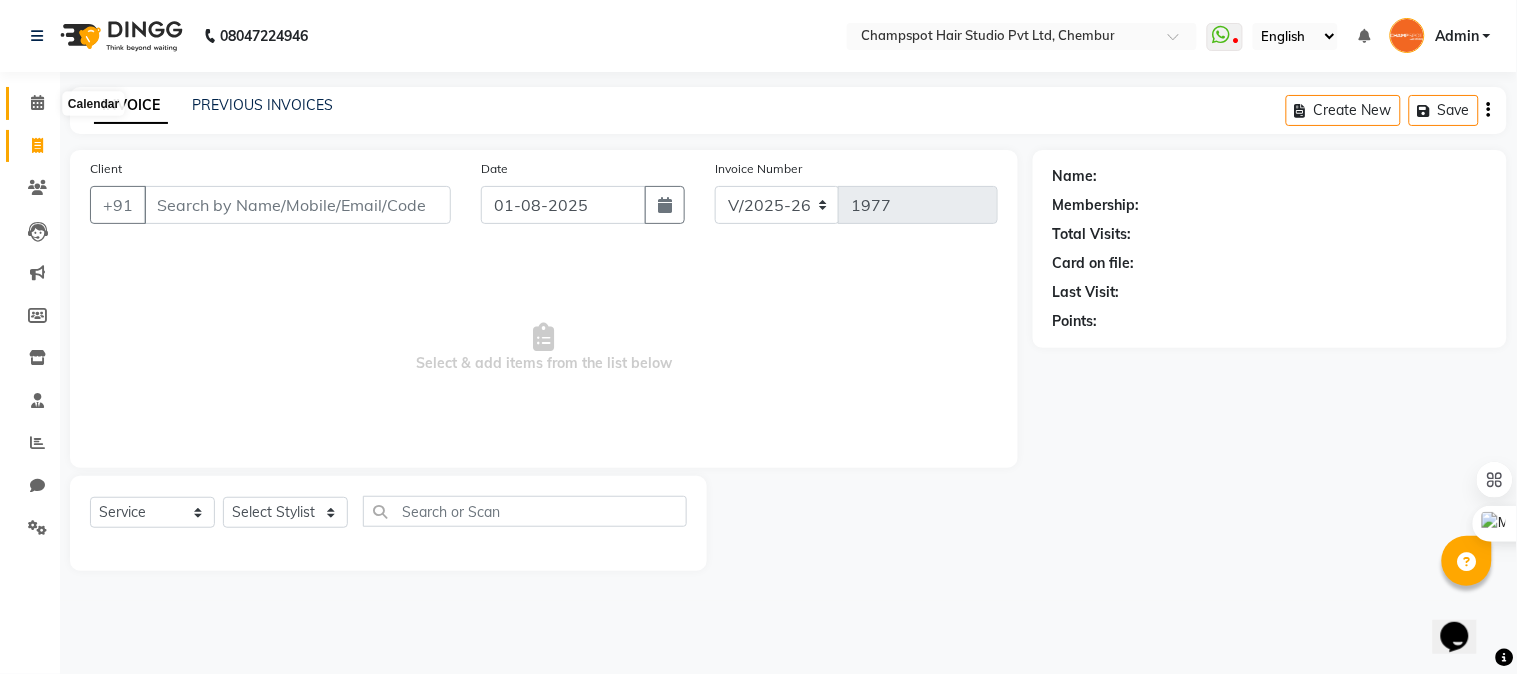 click 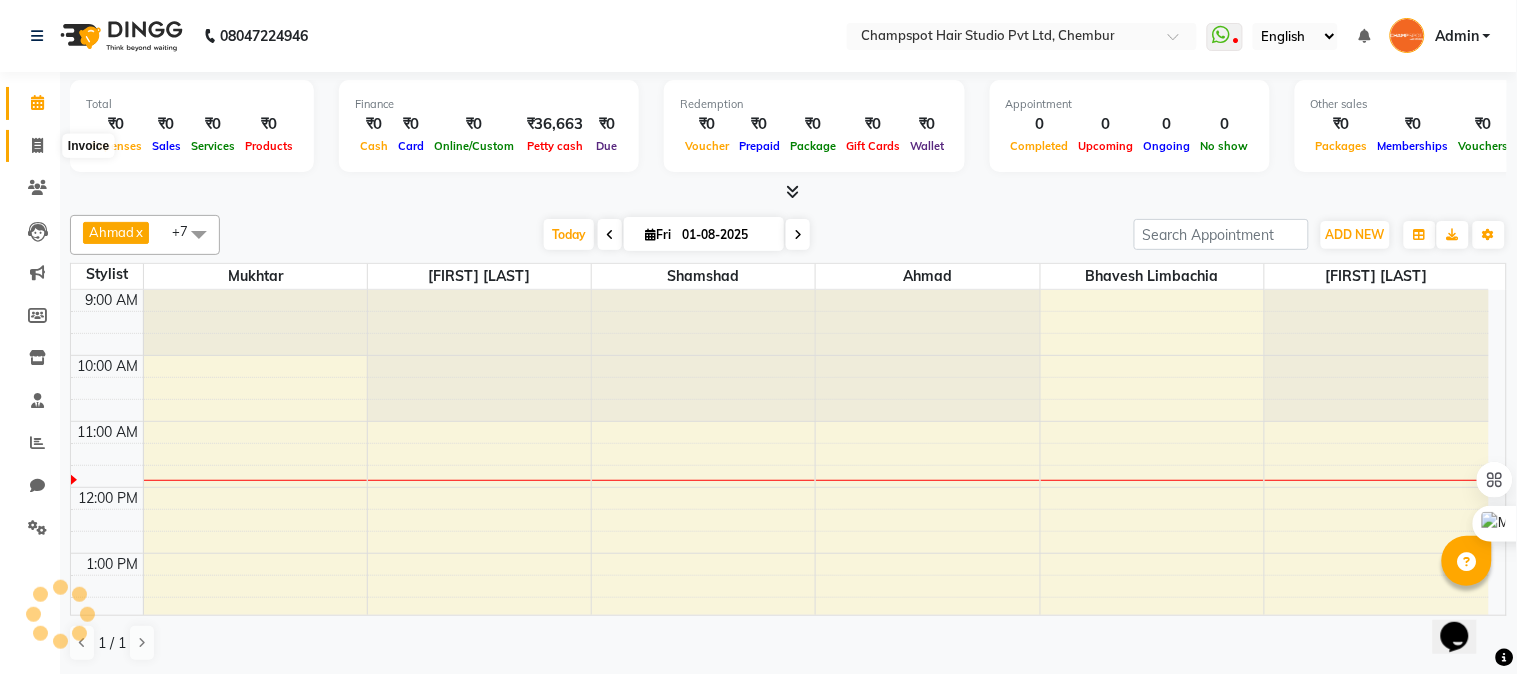 scroll, scrollTop: 134, scrollLeft: 0, axis: vertical 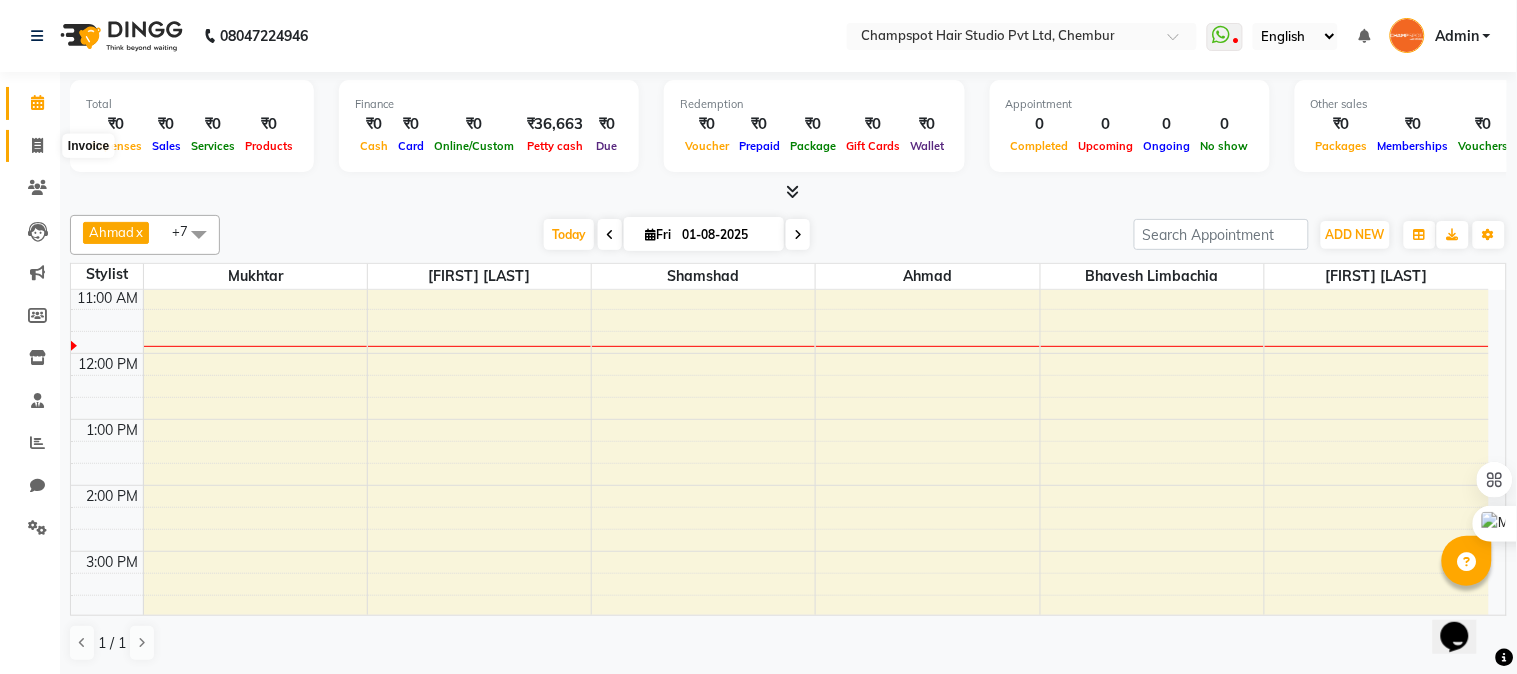 click 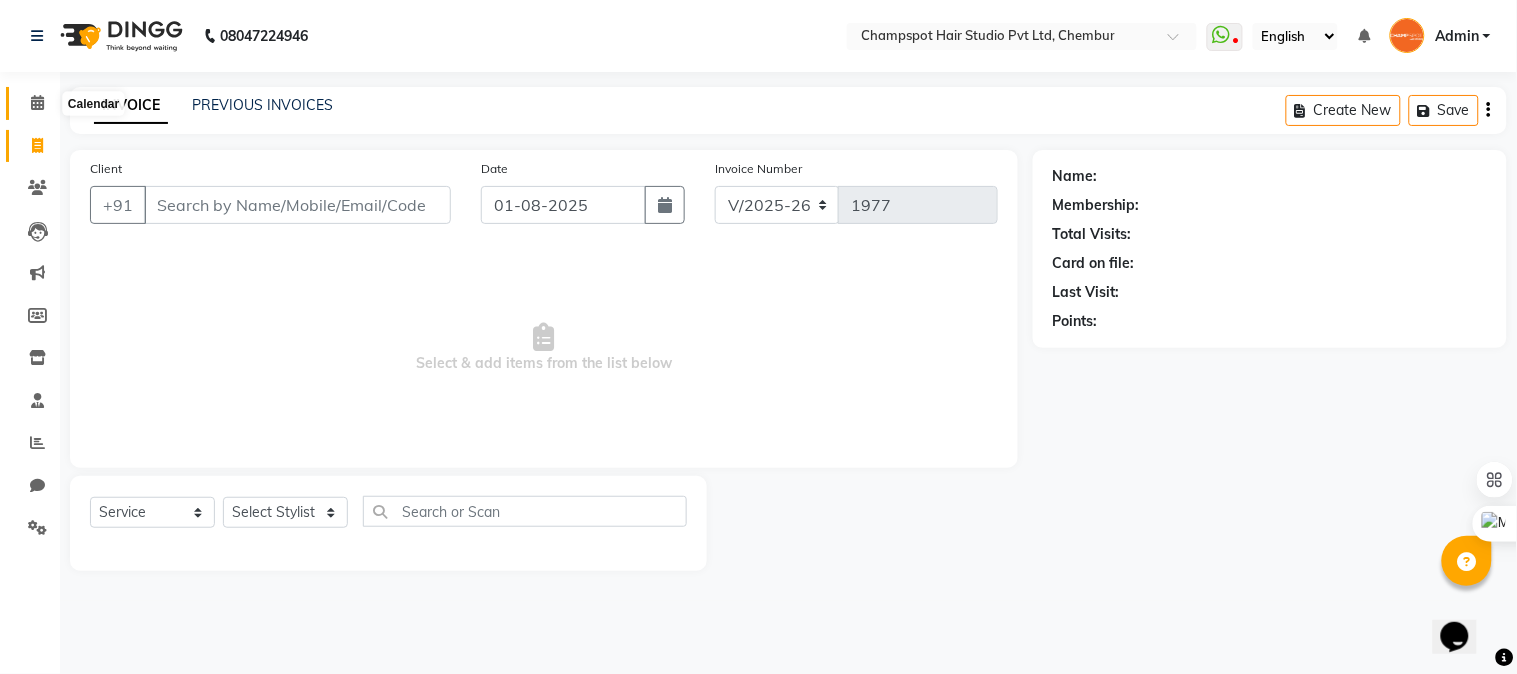 click 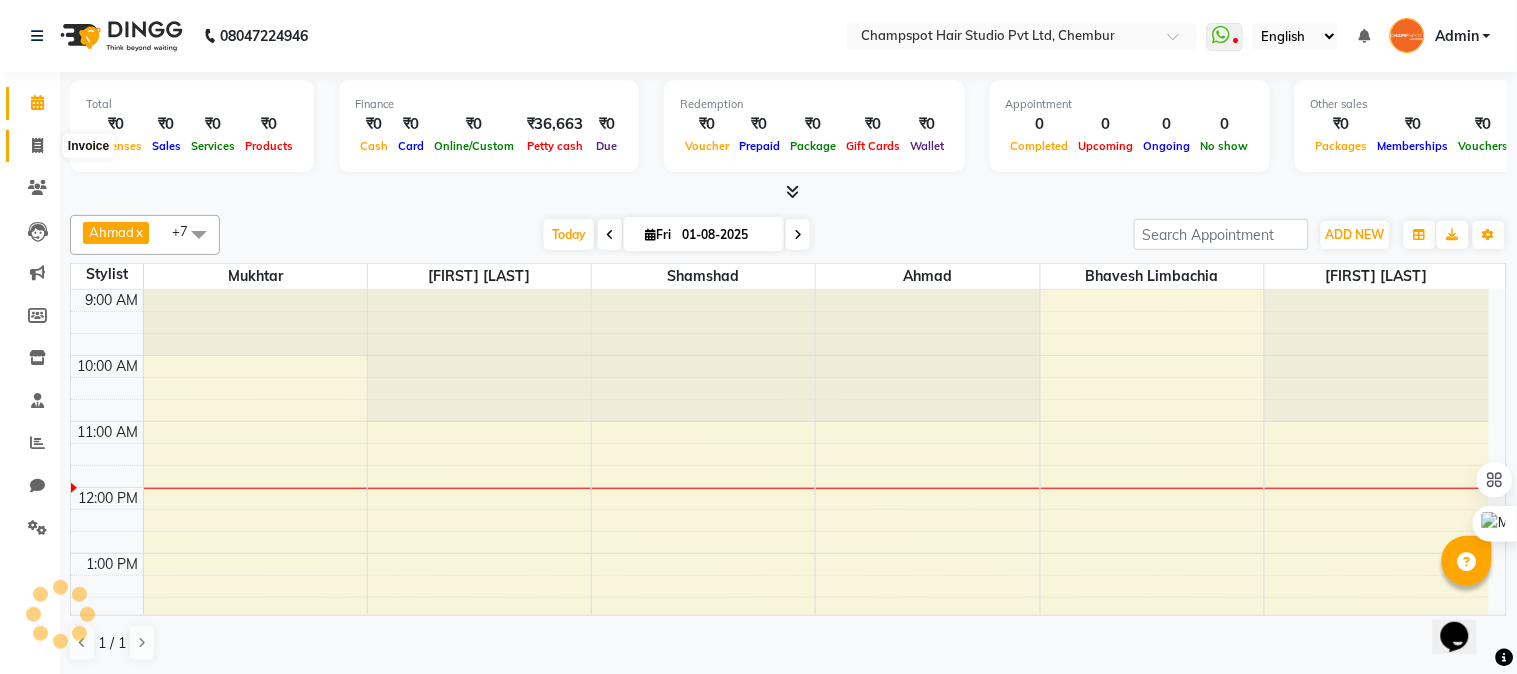 scroll, scrollTop: 200, scrollLeft: 0, axis: vertical 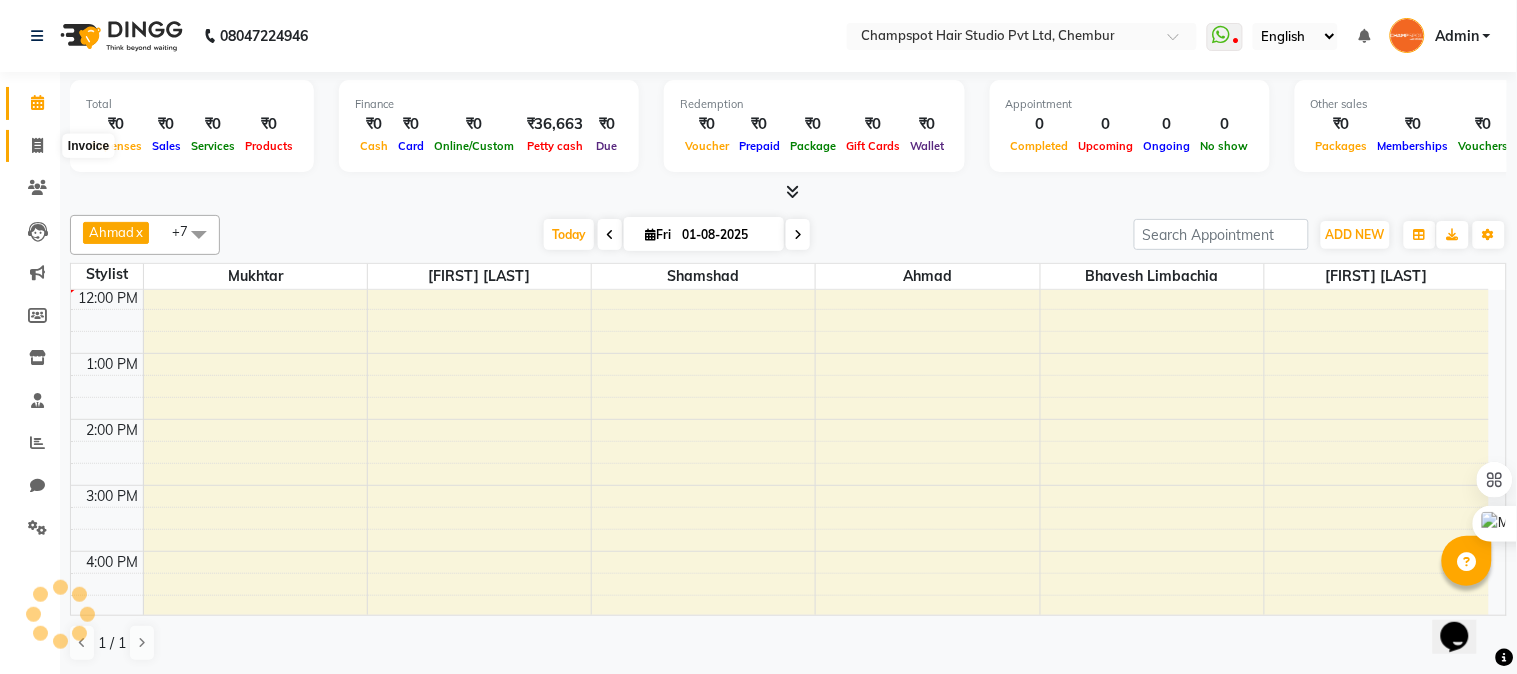 click 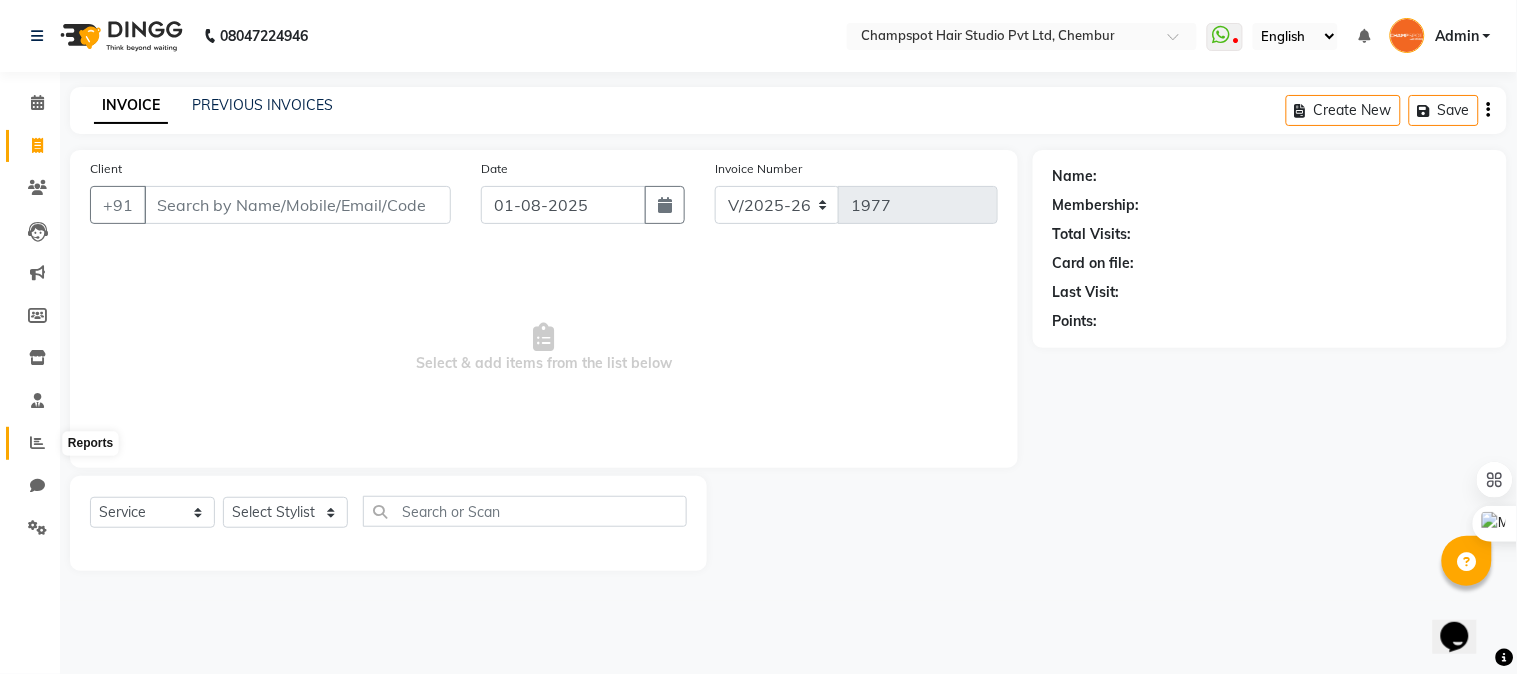 click 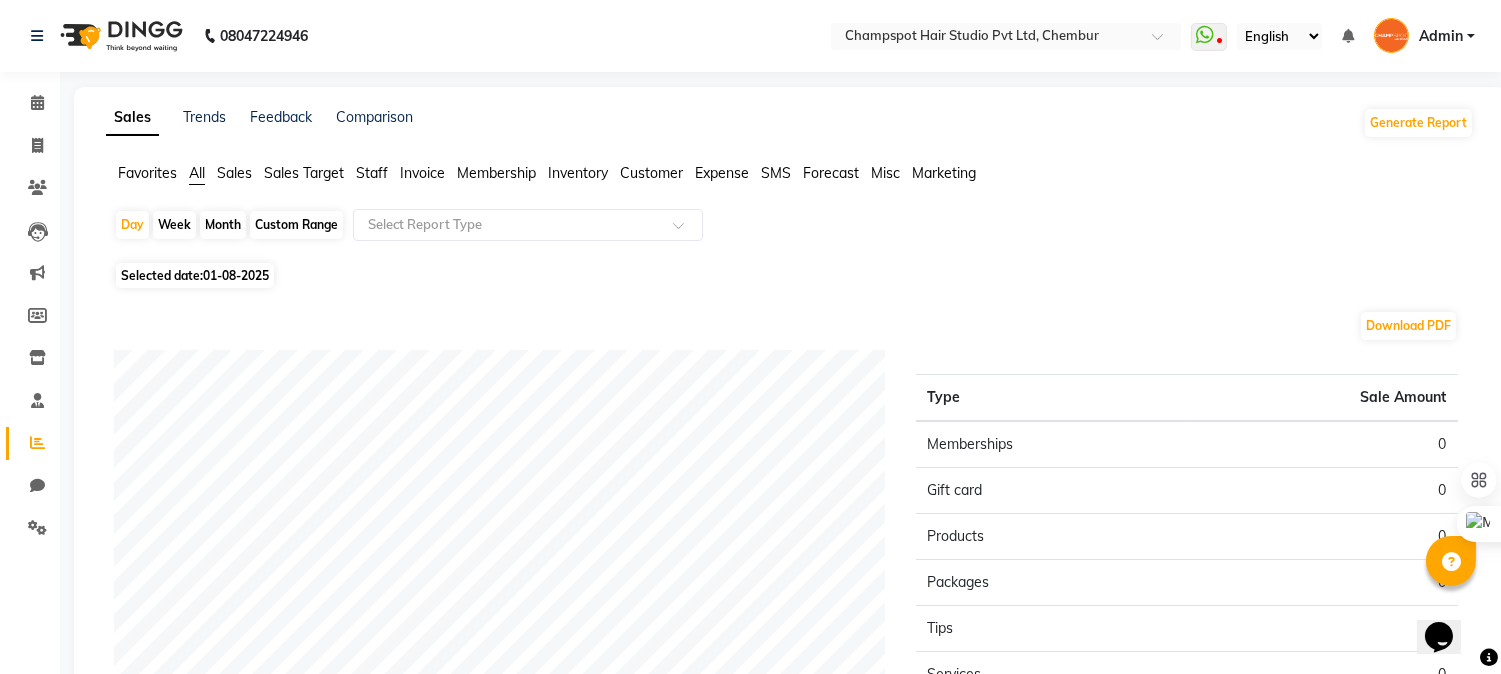 click on "Marketing" 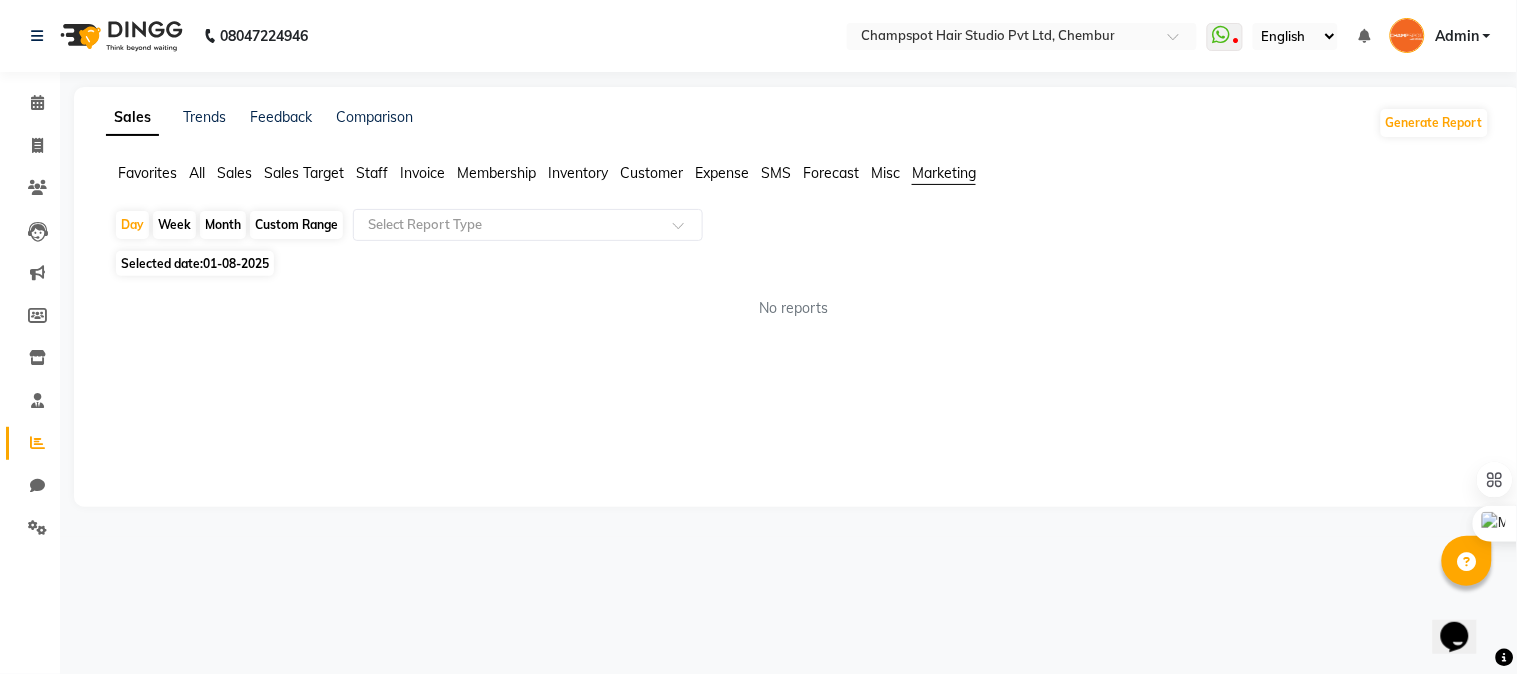 click on "Month" 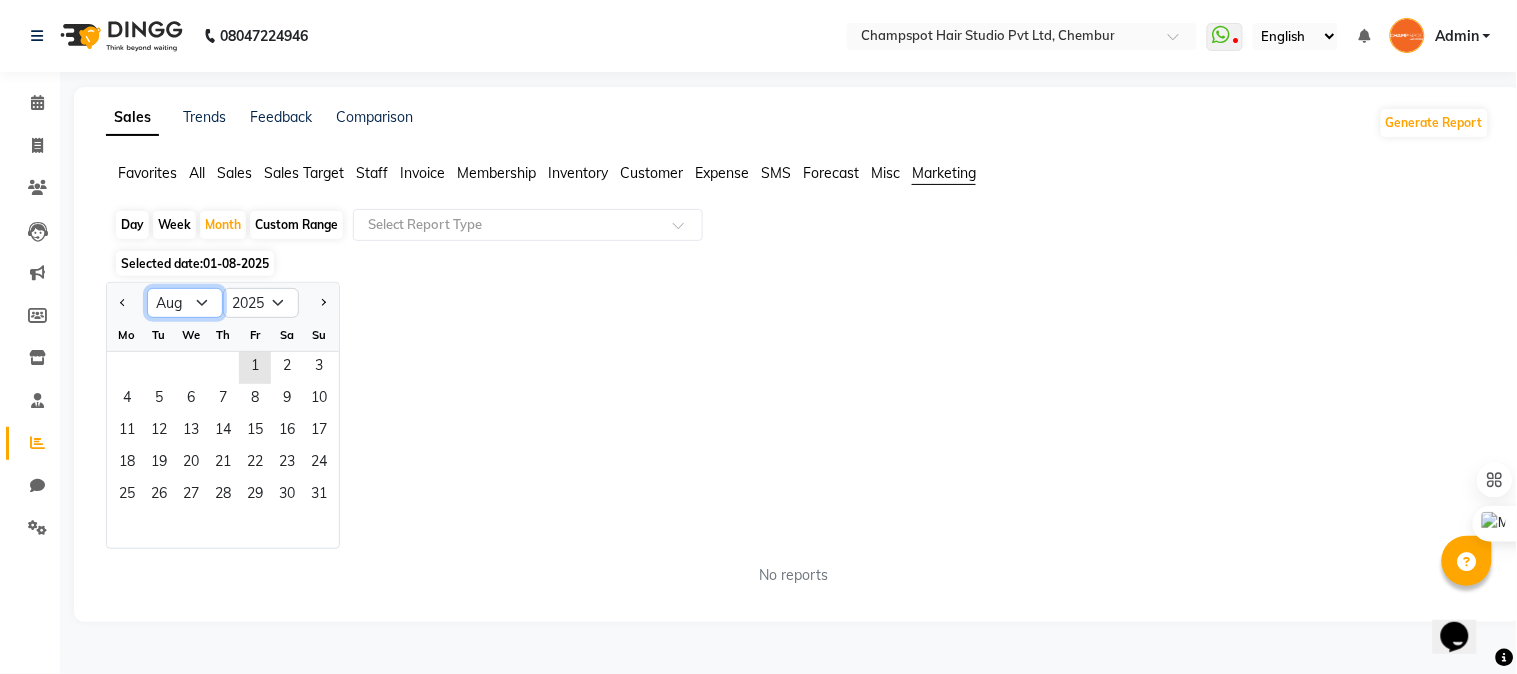click on "Jan Feb Mar Apr May Jun Jul Aug Sep Oct Nov Dec" 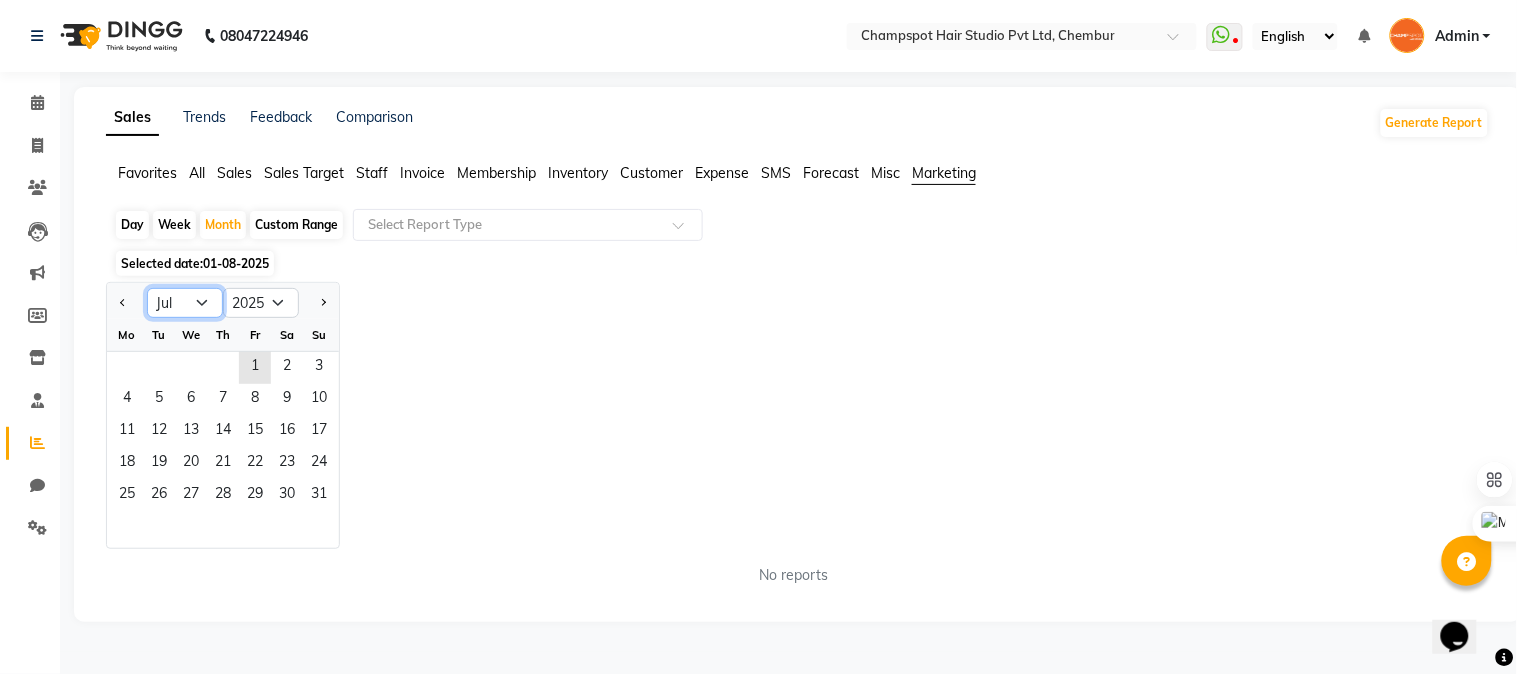 click on "Jan Feb Mar Apr May Jun Jul Aug Sep Oct Nov Dec" 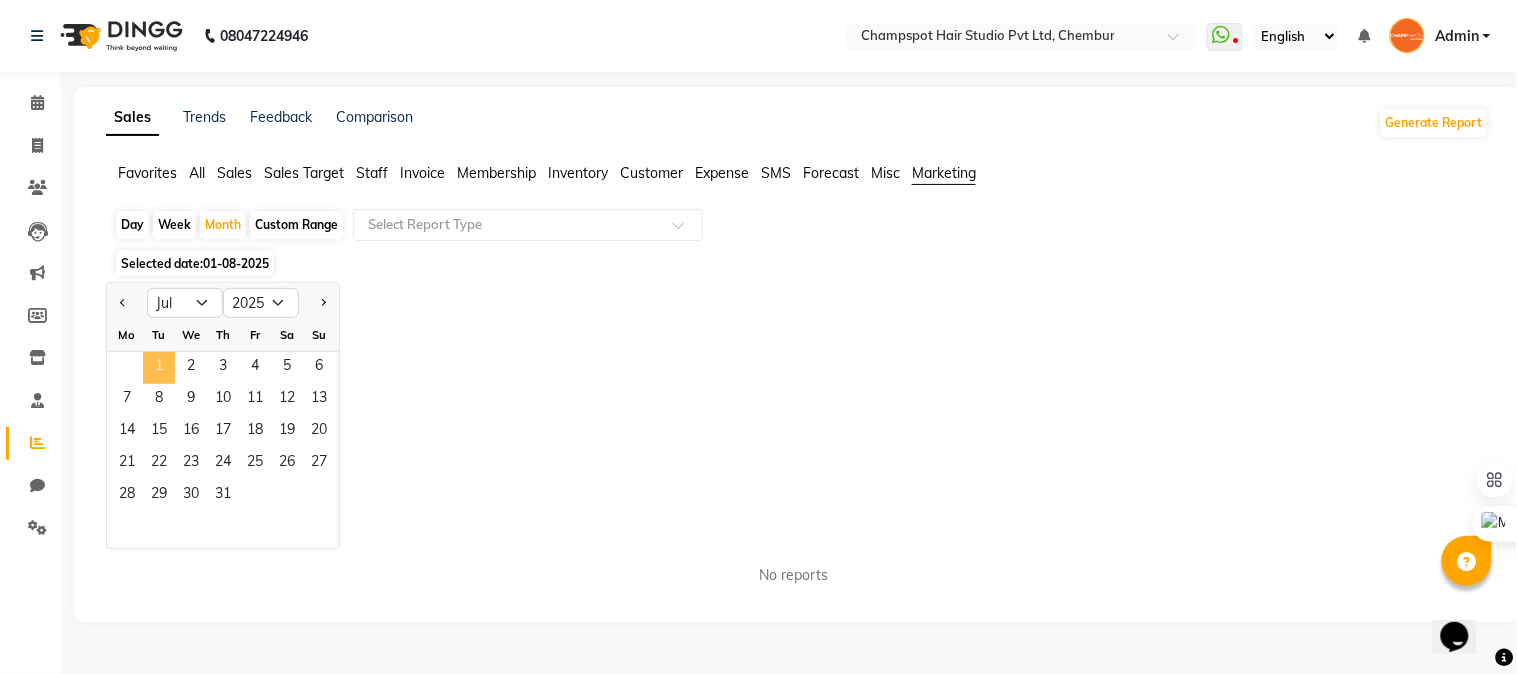 click on "1" 